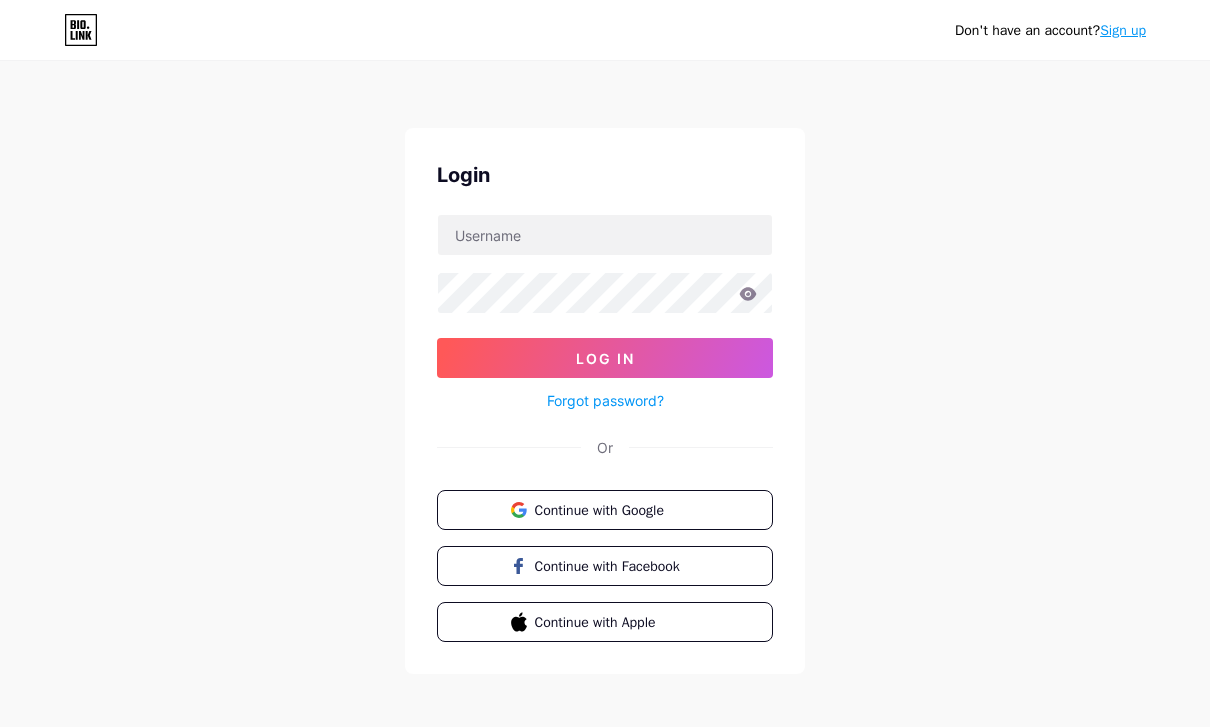 scroll, scrollTop: 0, scrollLeft: 0, axis: both 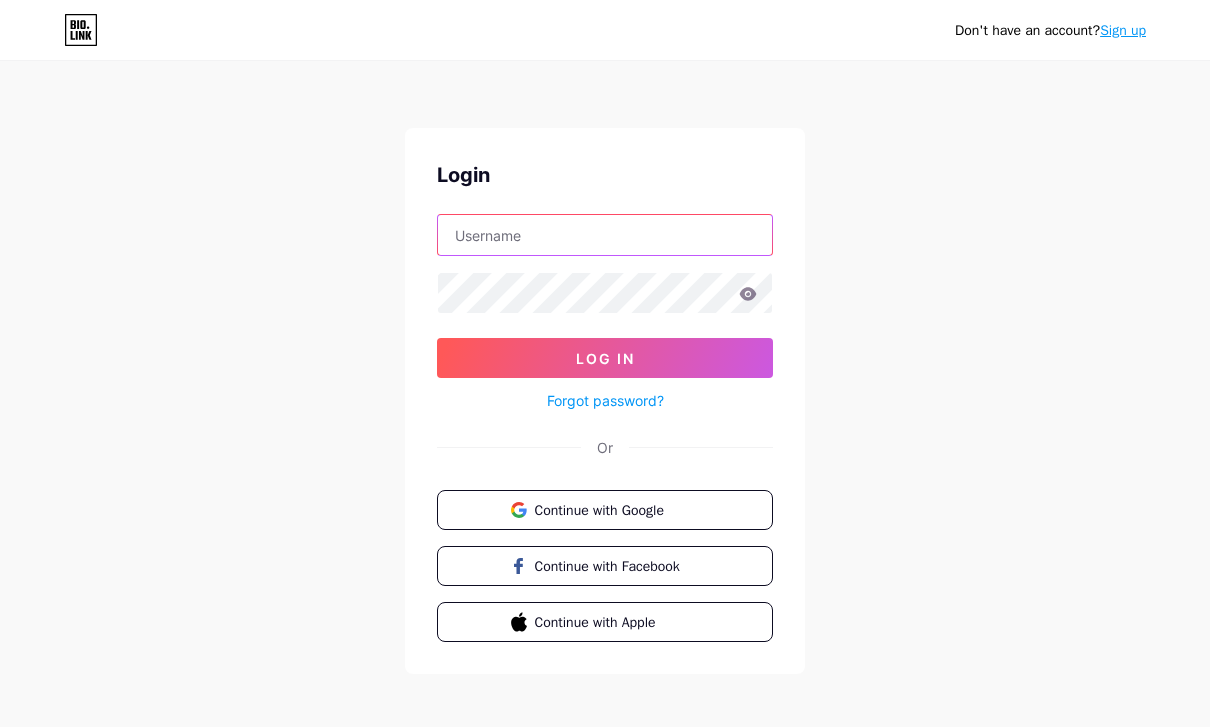 click at bounding box center [605, 235] 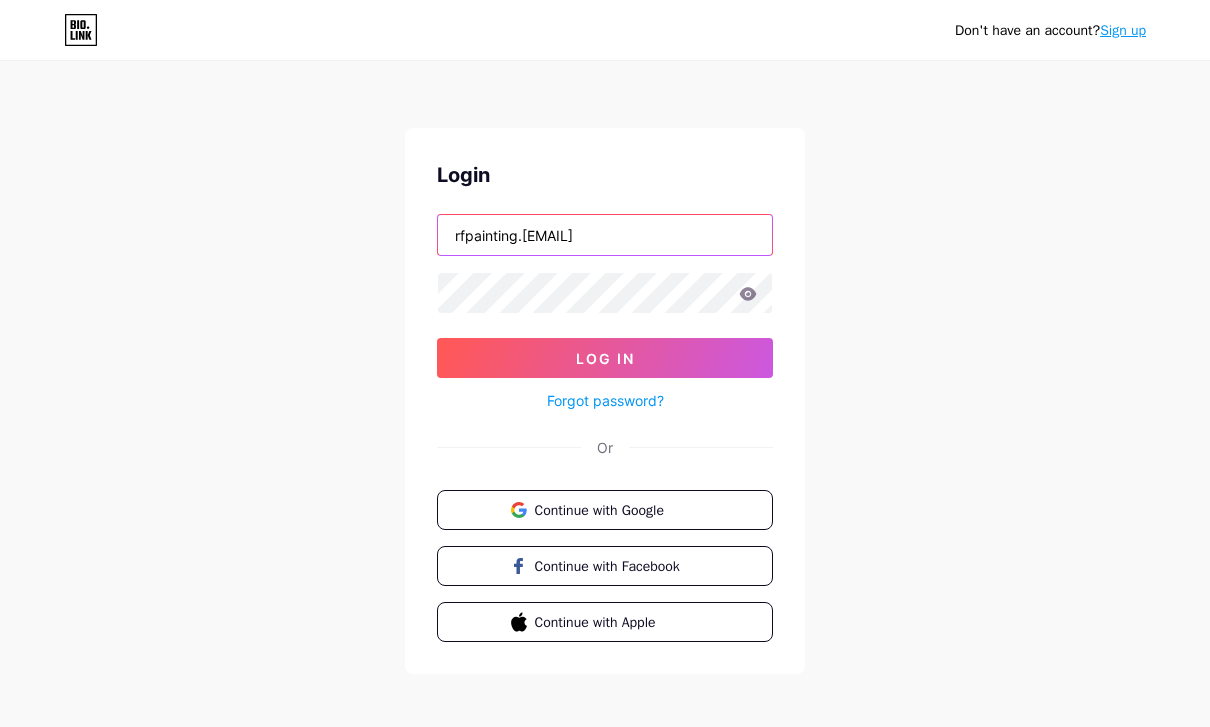 type on "rfpainting.[EMAIL]" 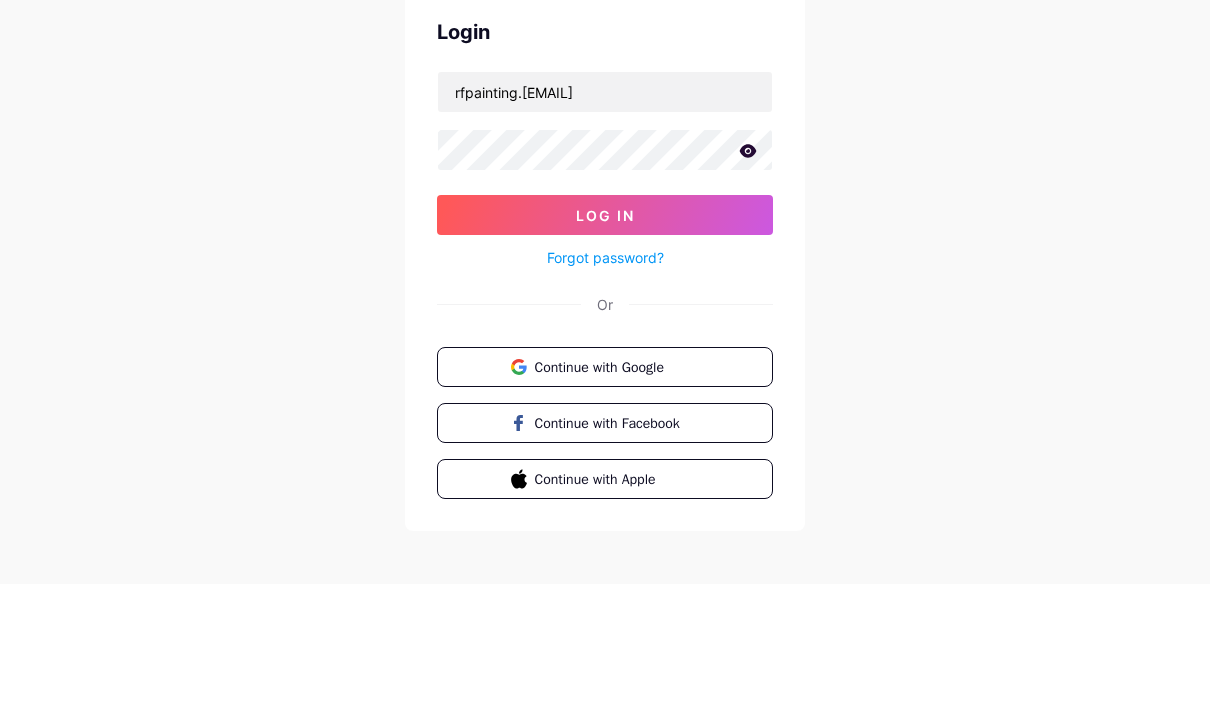 scroll, scrollTop: 64, scrollLeft: 0, axis: vertical 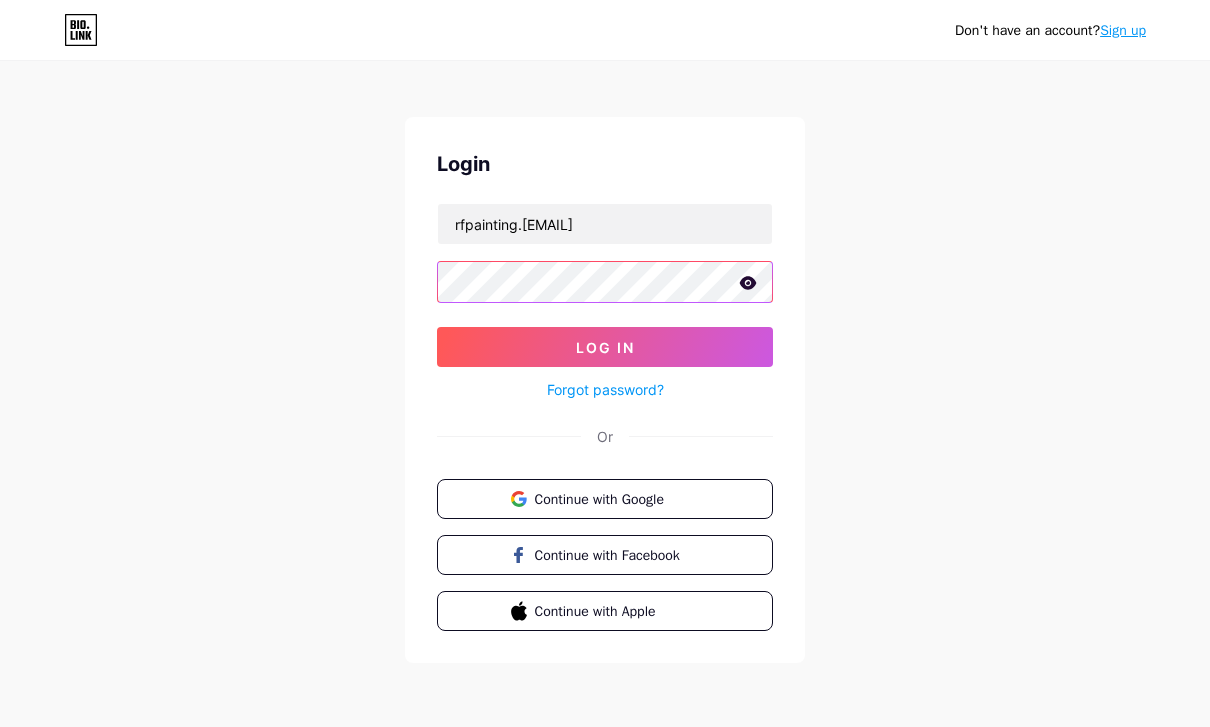 click on "Log In" at bounding box center (605, 347) 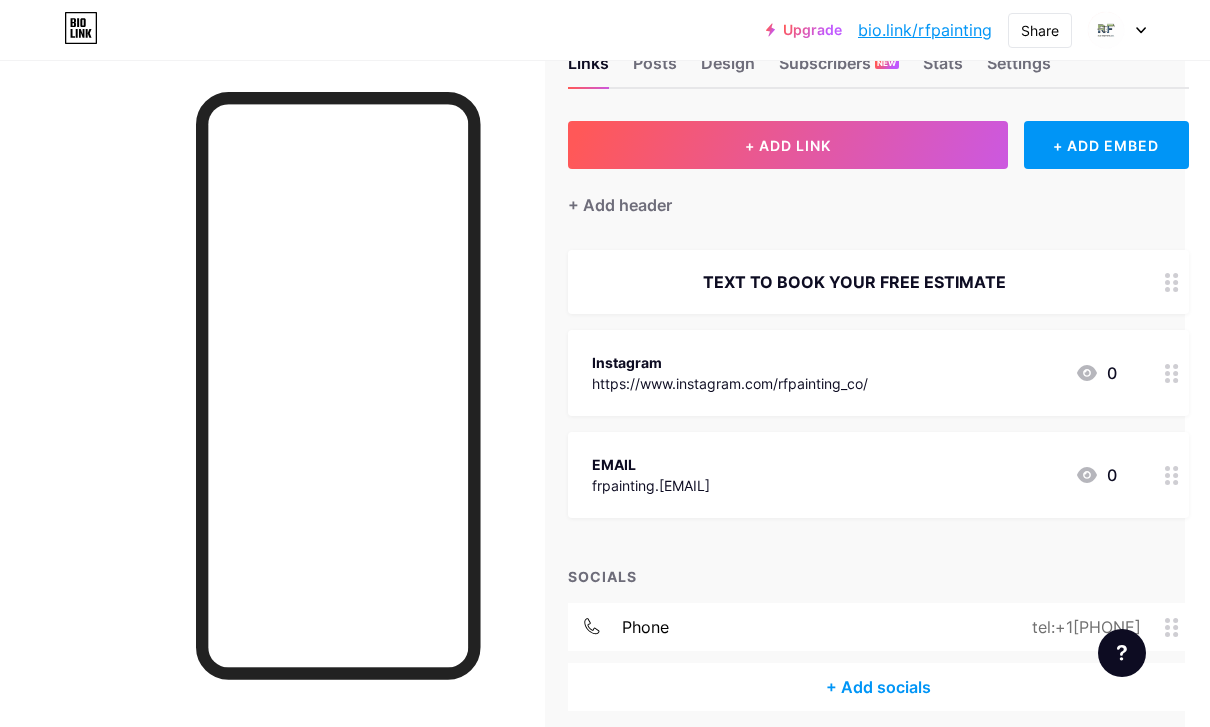 scroll, scrollTop: 84, scrollLeft: 25, axis: both 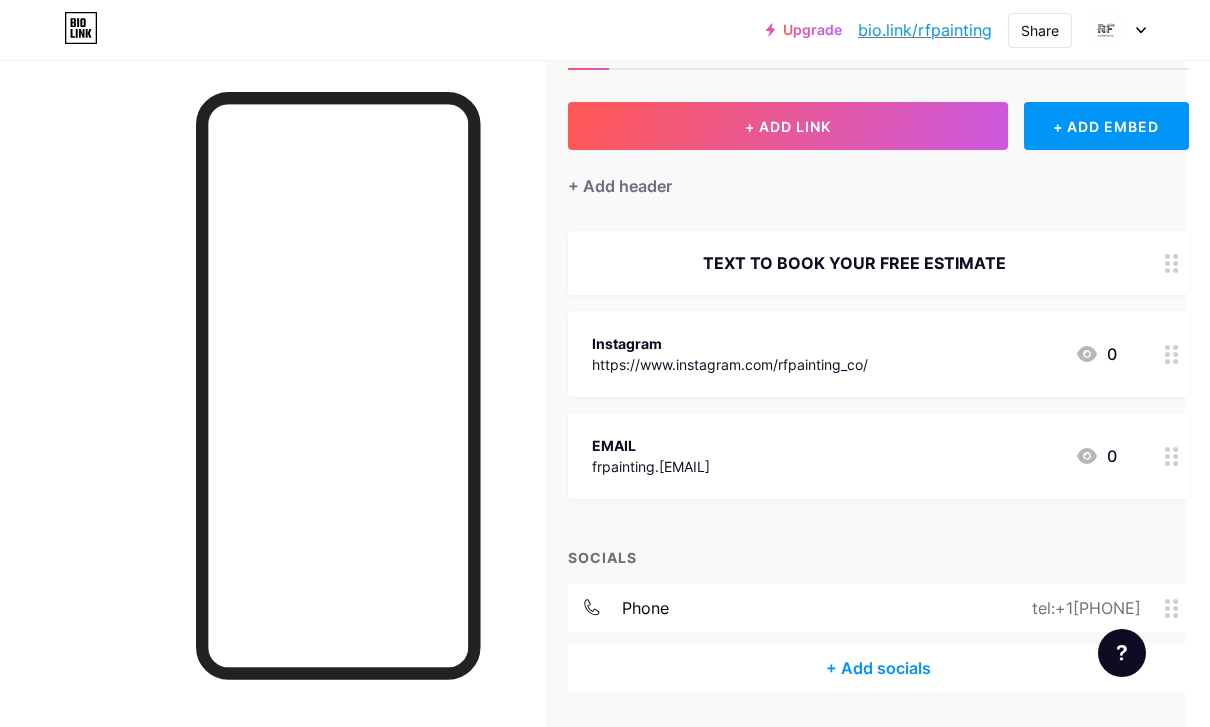 click on "Instagram" at bounding box center (730, 343) 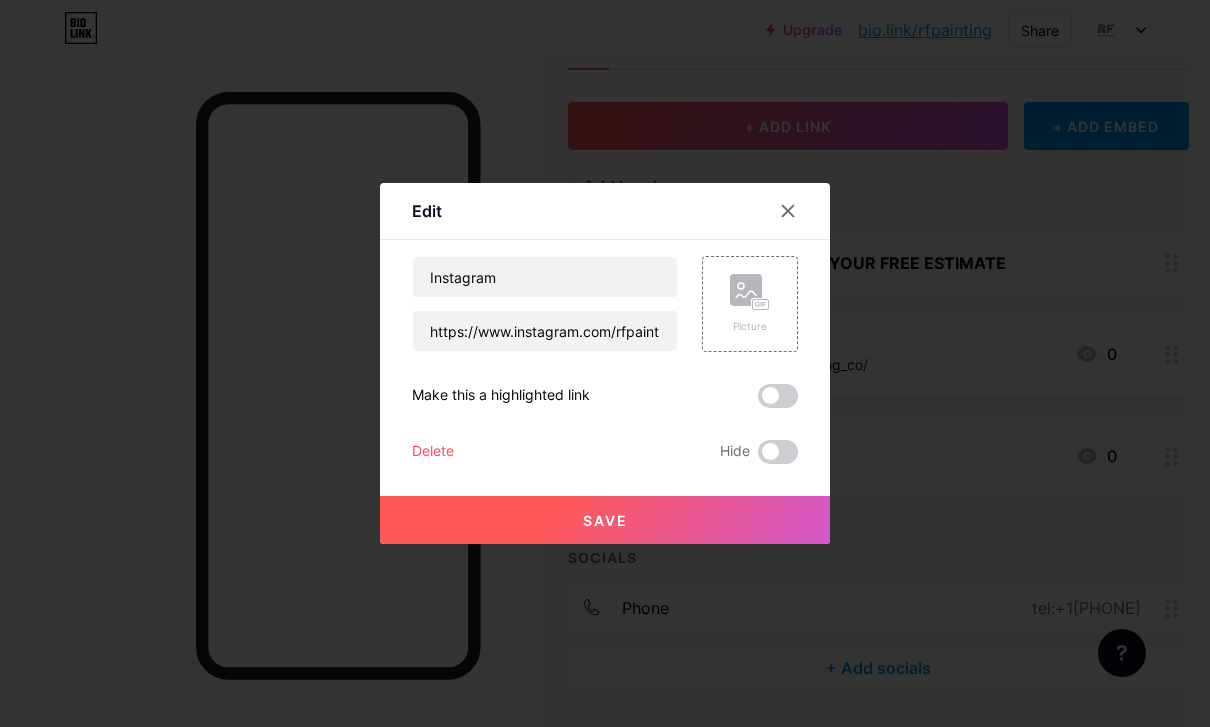 click 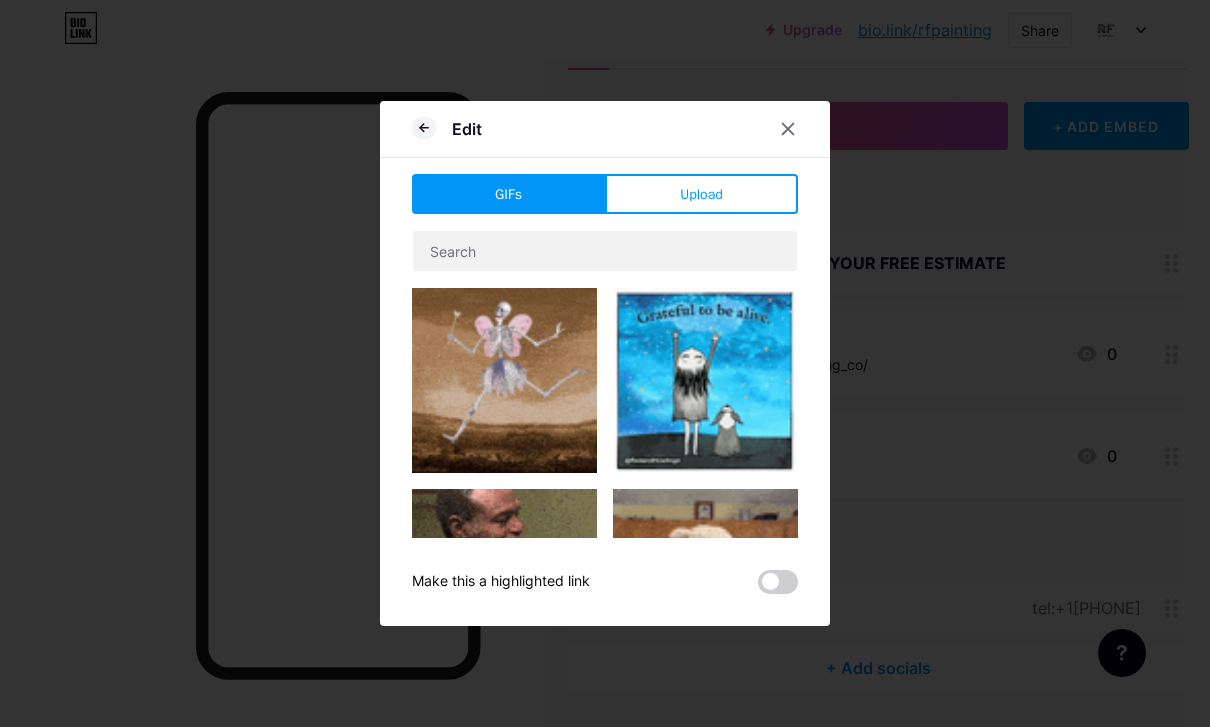 click on "Upload" at bounding box center (701, 194) 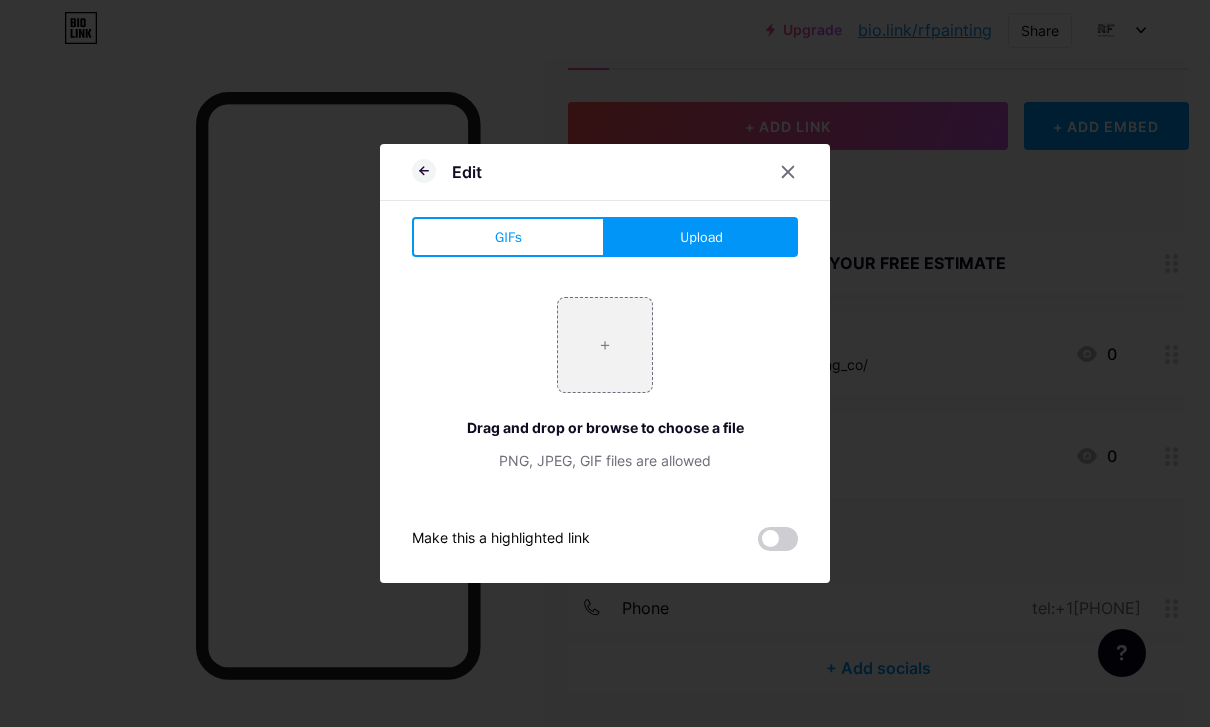 click at bounding box center [605, 345] 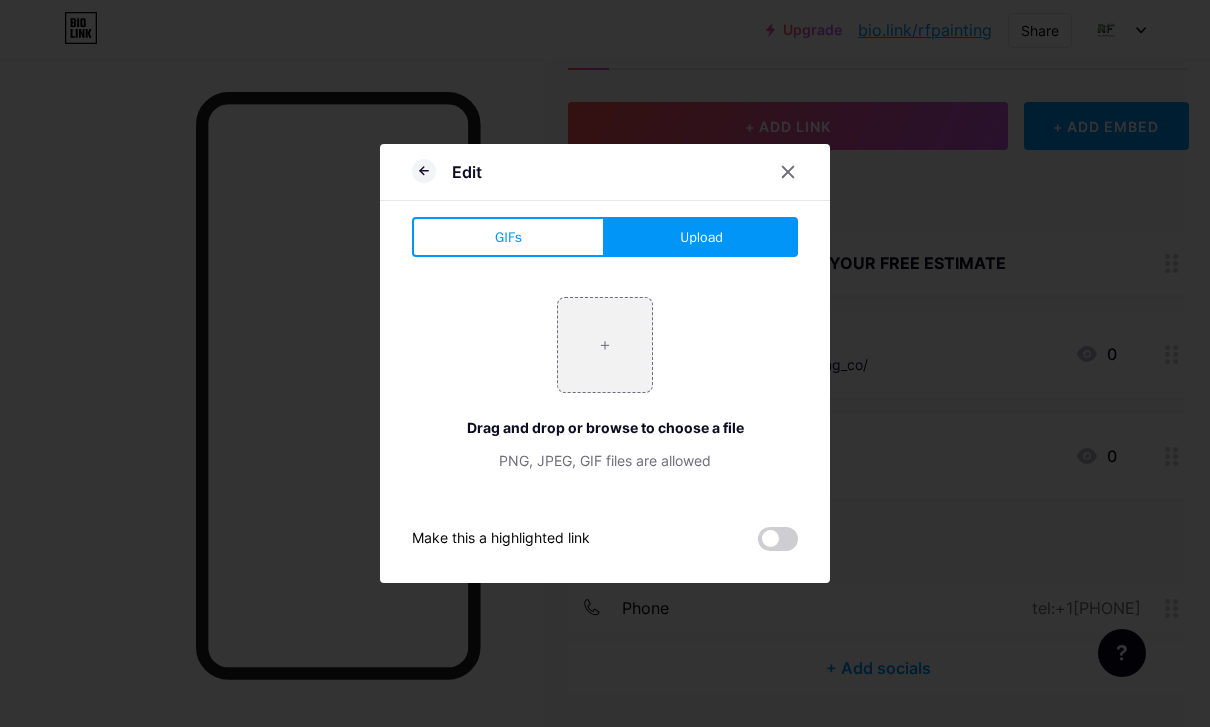 type on "C:\fakepath\IMG_0042.jpeg" 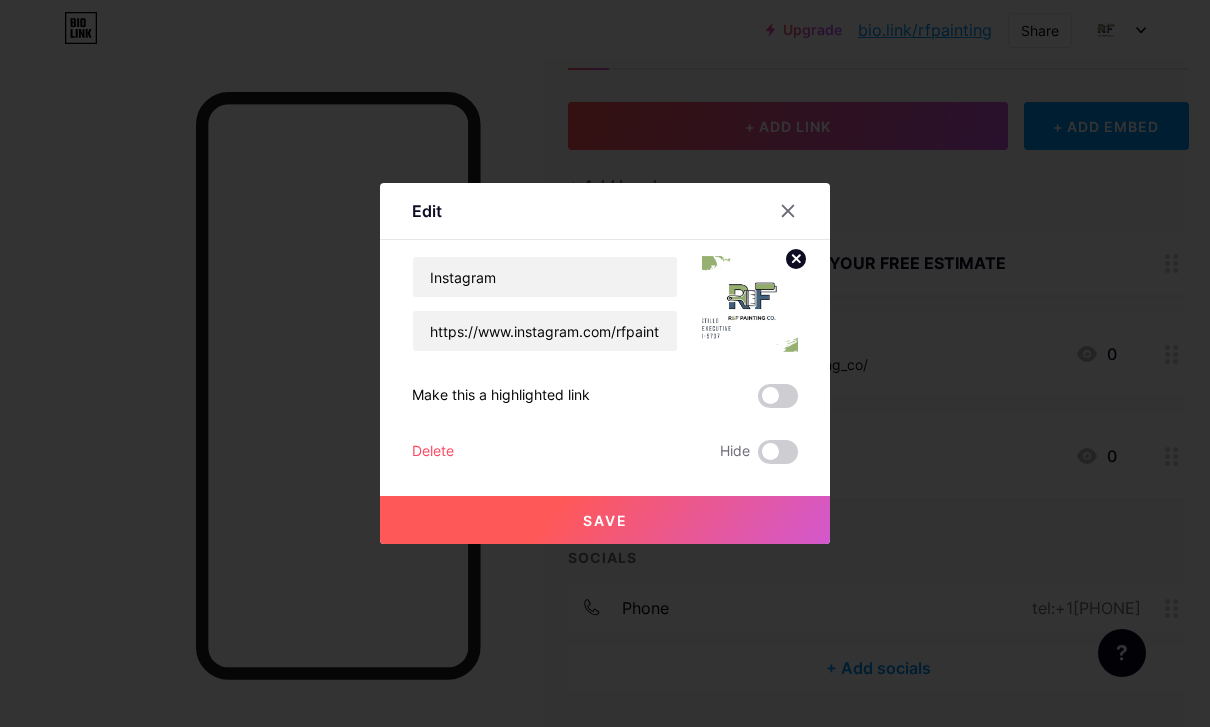click on "Save" at bounding box center [605, 520] 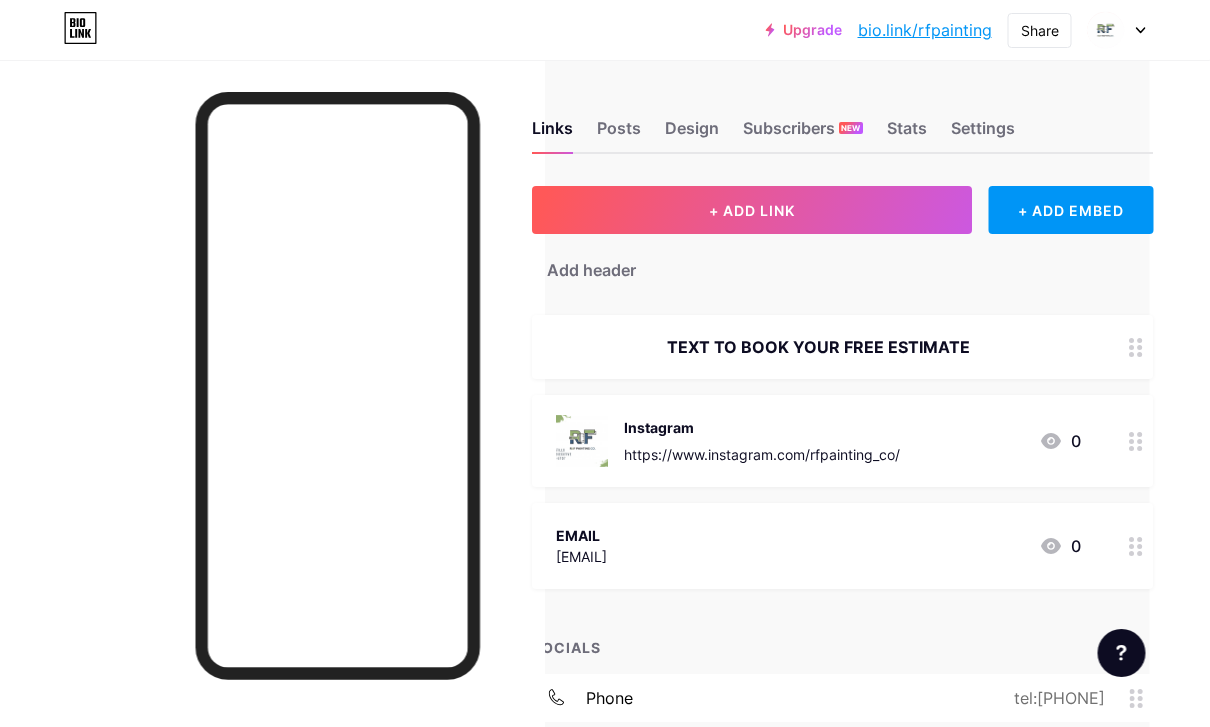 scroll, scrollTop: 0, scrollLeft: 63, axis: horizontal 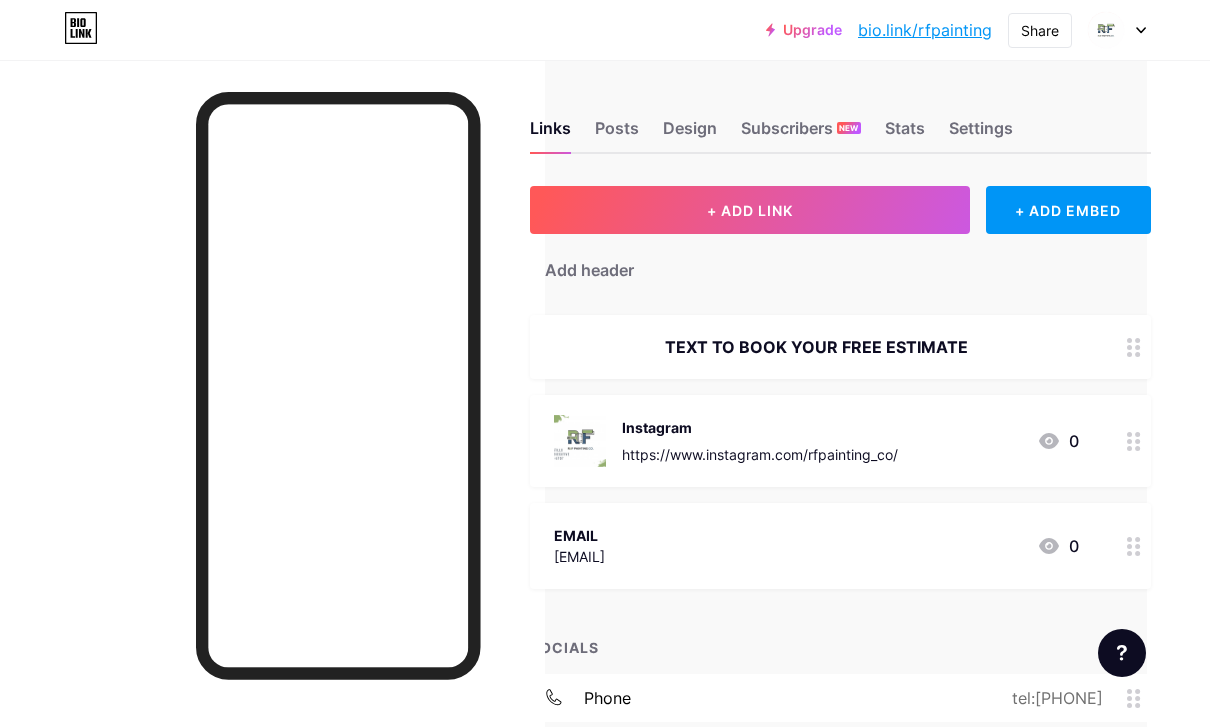 click on "https://www.instagram.com/rfpainting_co/" at bounding box center [760, 454] 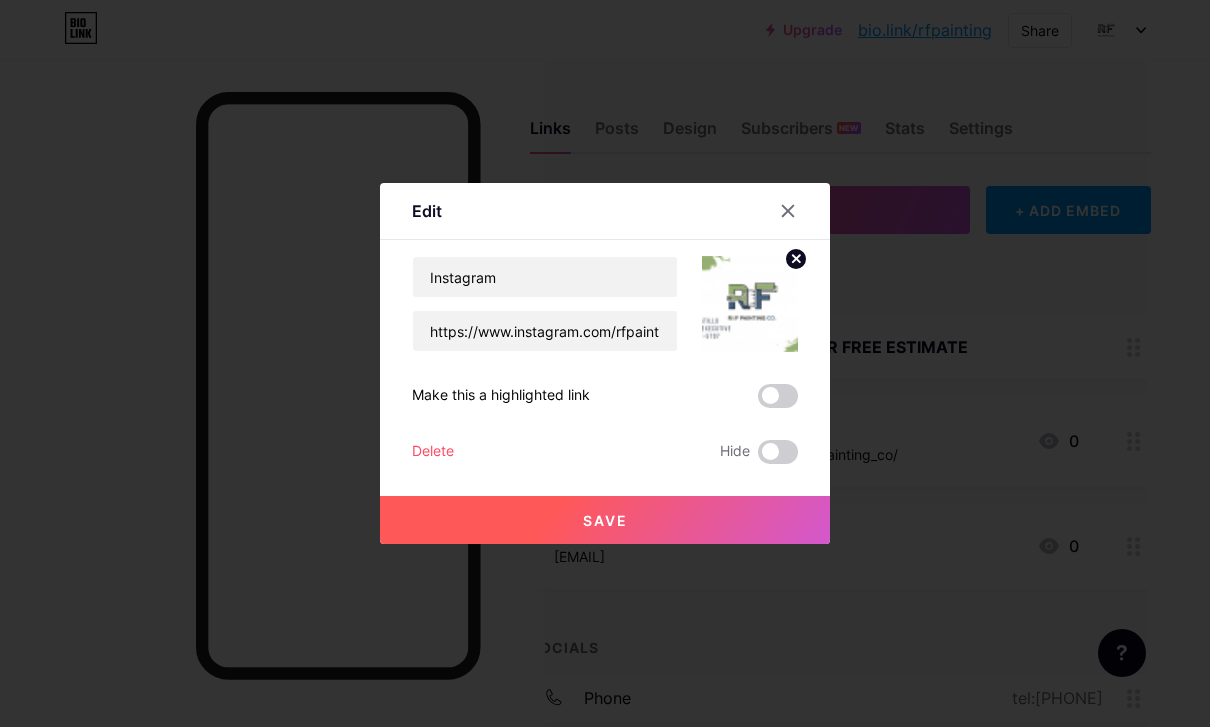 click at bounding box center (750, 304) 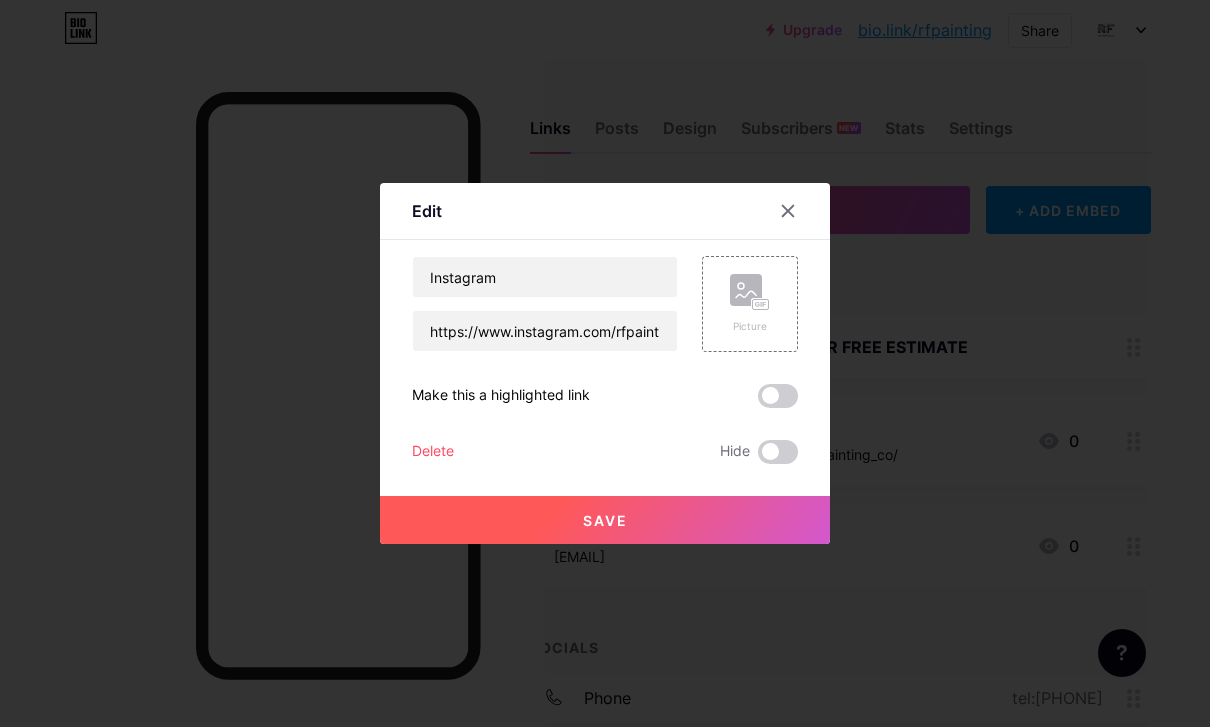 click at bounding box center [788, 211] 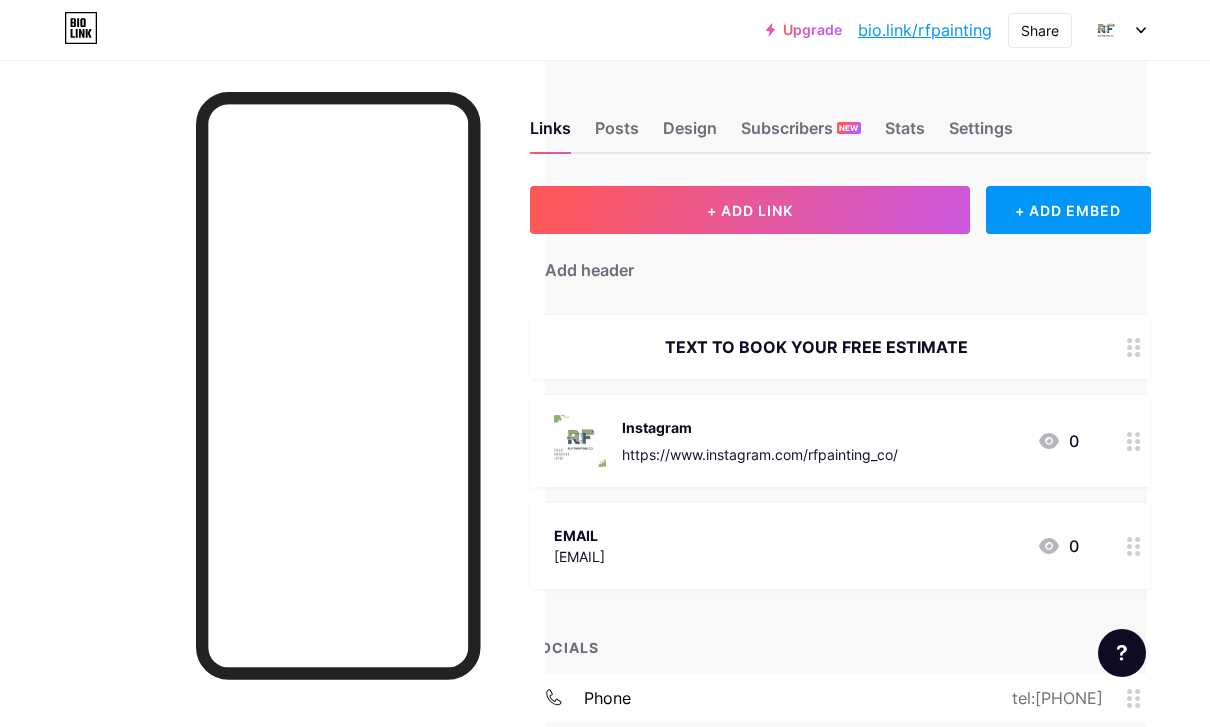 click on "Instagram" at bounding box center [760, 427] 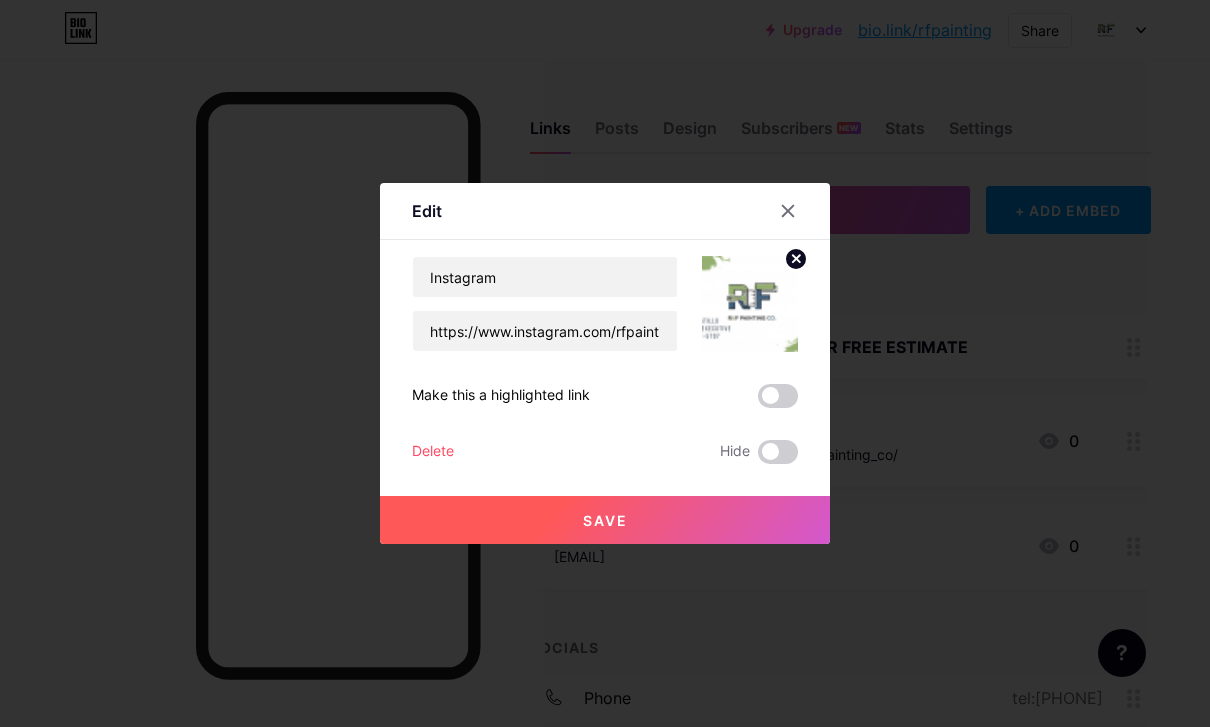 click 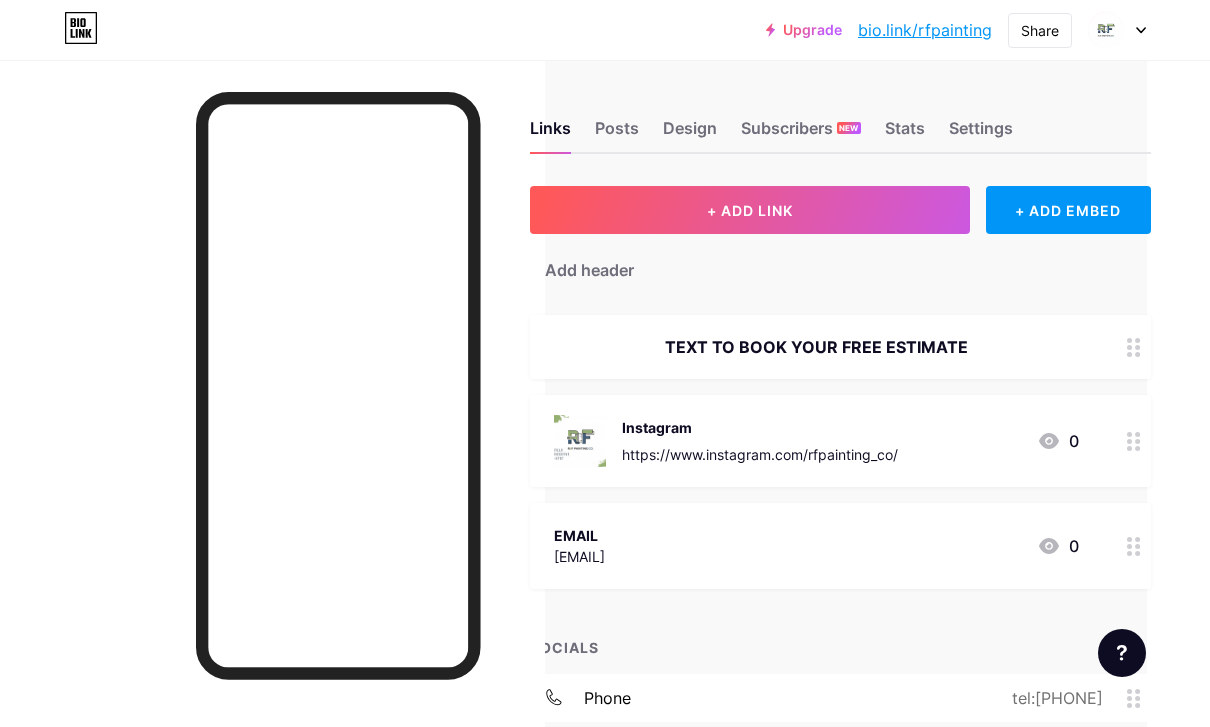 click on "TEXT TO BOOK YOUR FREE ESTIMATE" at bounding box center (840, 347) 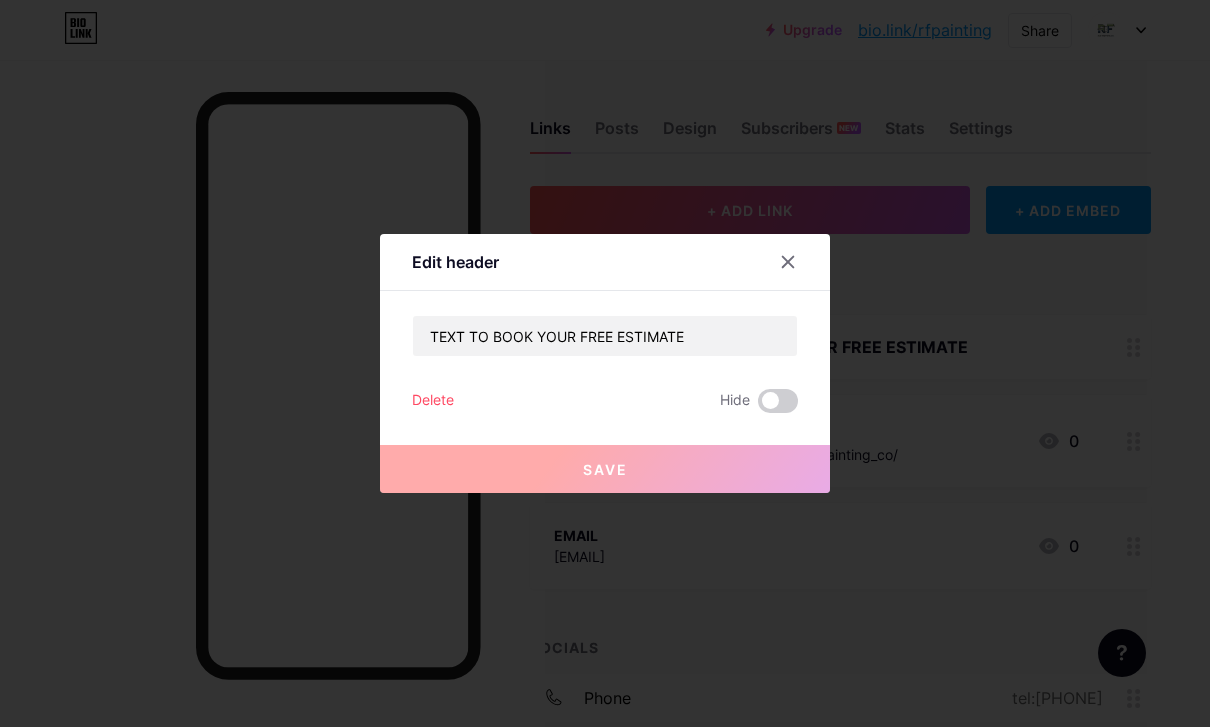 click 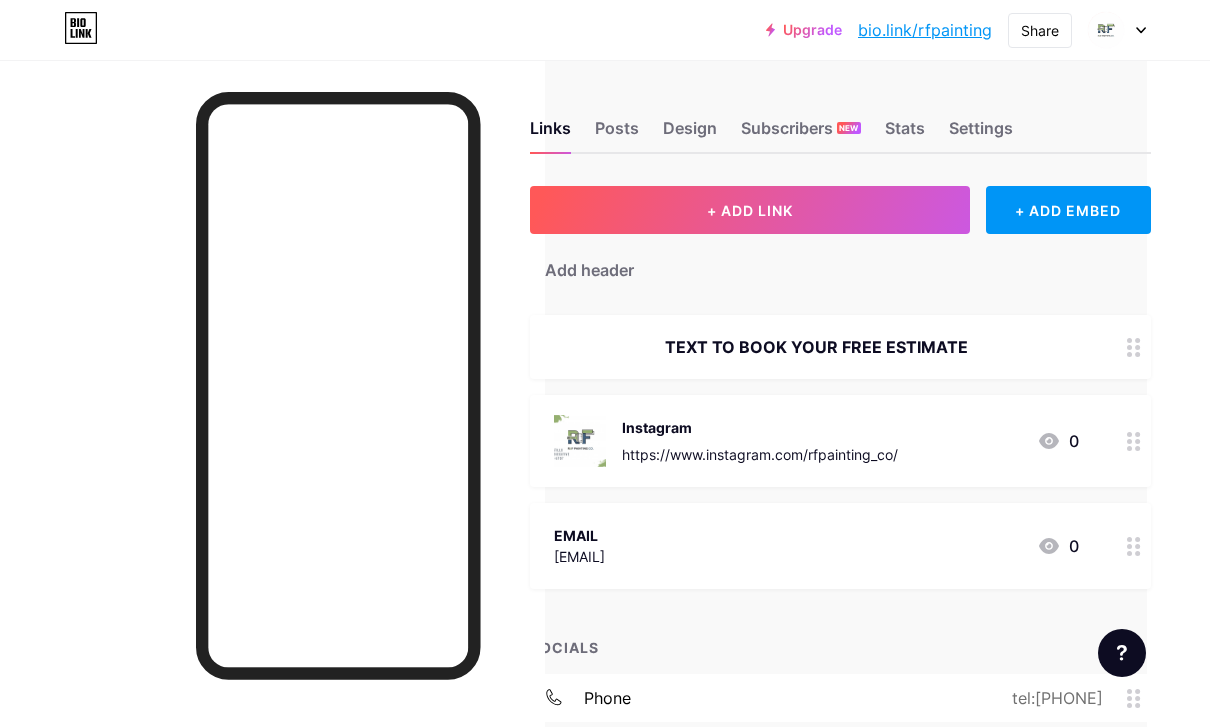 click on "Instagram
https://www.instagram.com/rfpainting_co/" at bounding box center (760, 441) 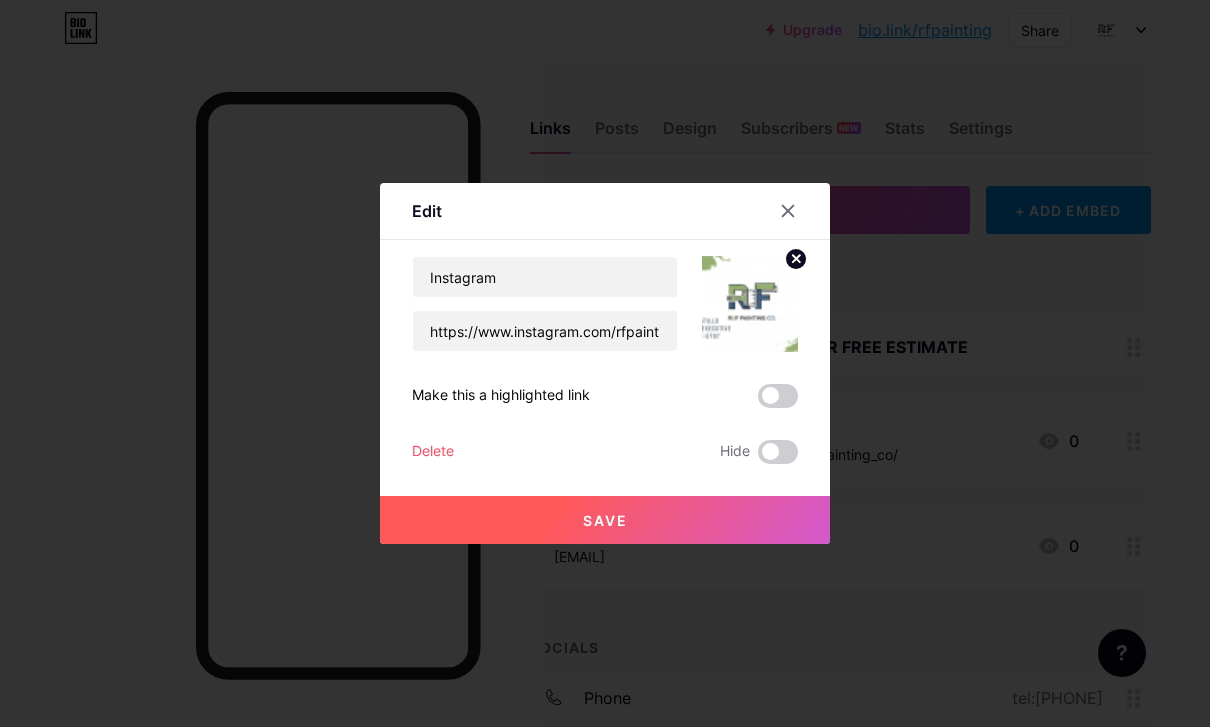 click 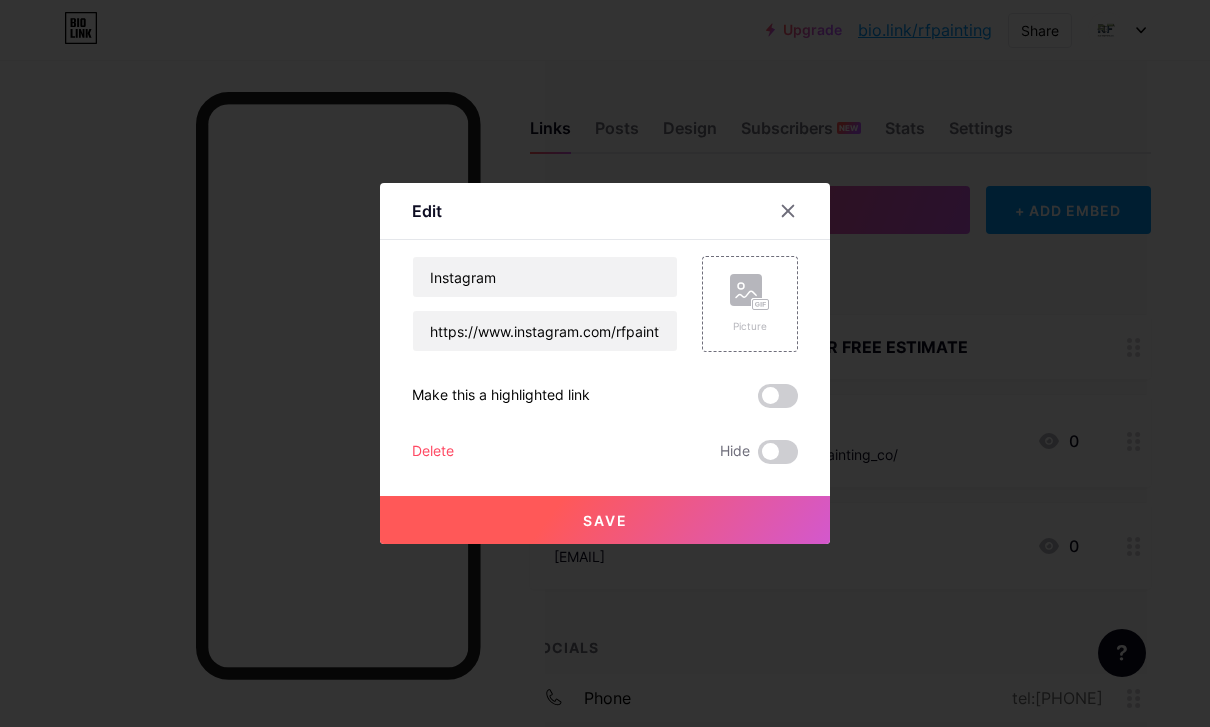 click on "Save" at bounding box center [605, 520] 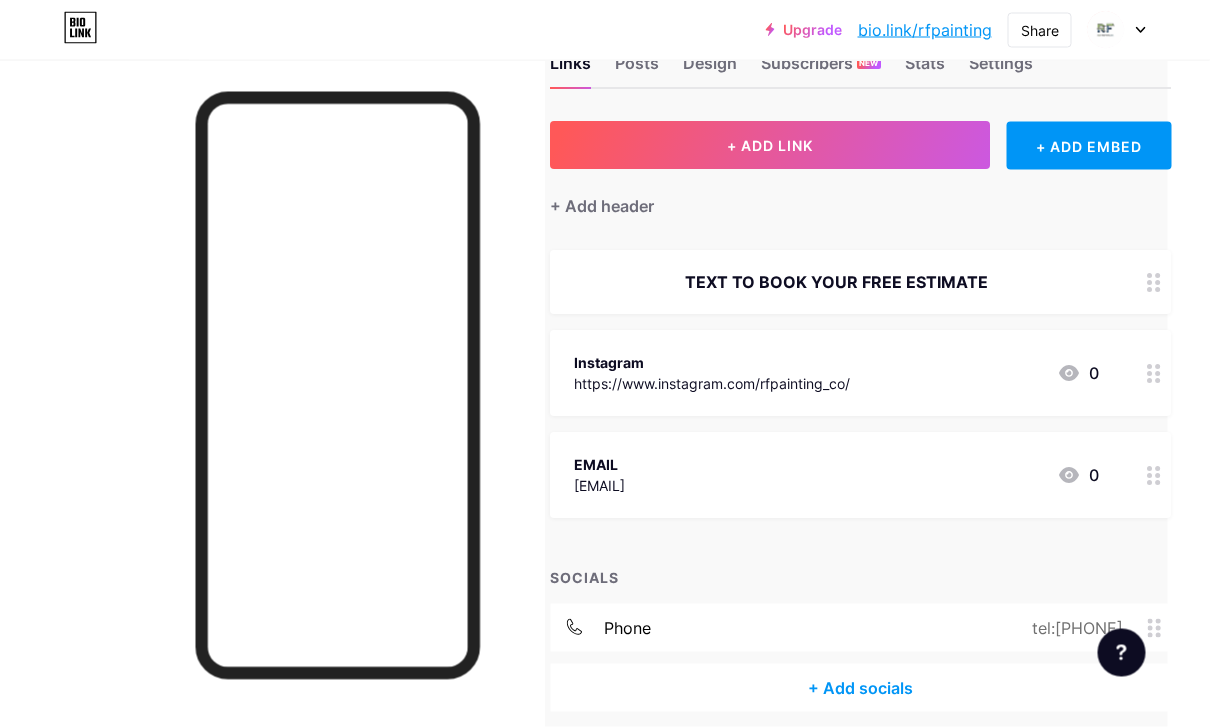 scroll, scrollTop: 64, scrollLeft: 0, axis: vertical 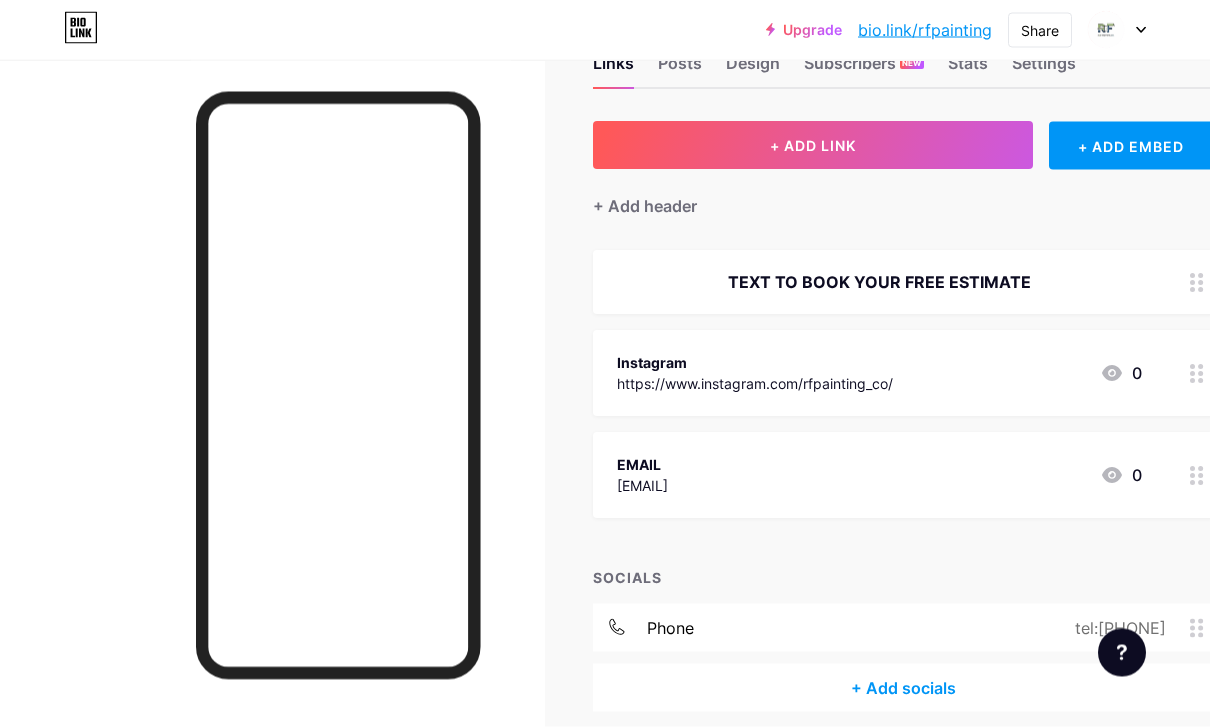 click on "+ Add socials" at bounding box center [903, 688] 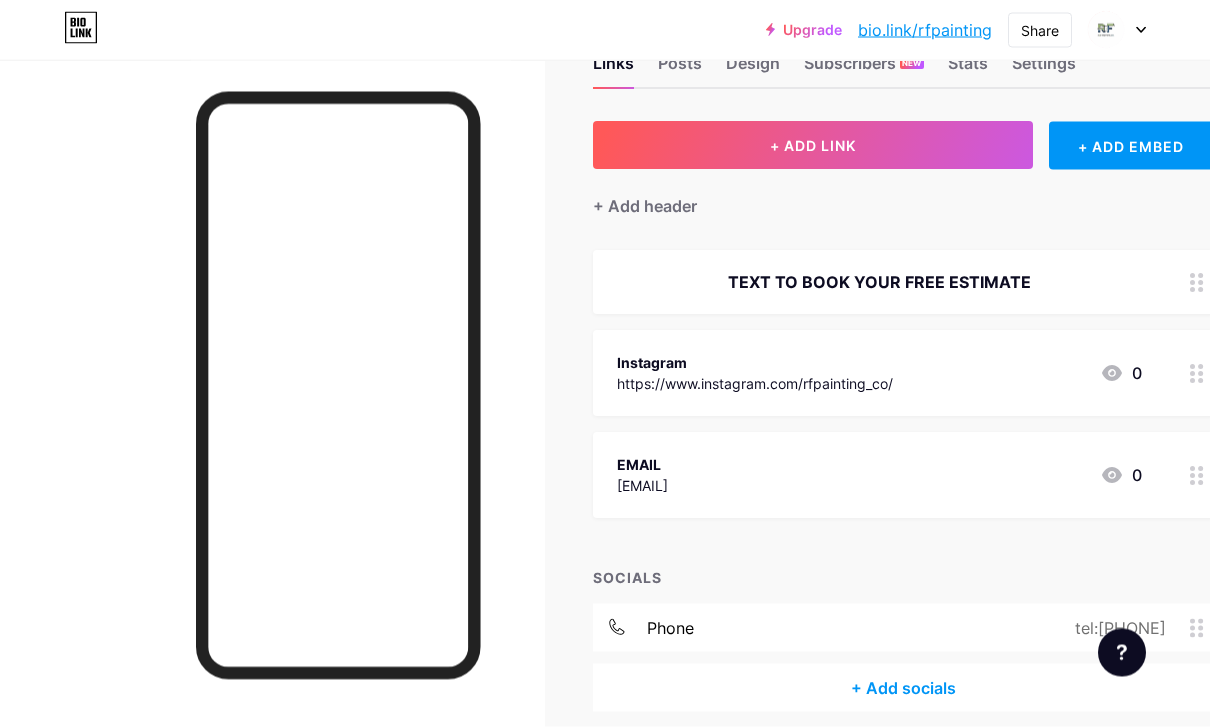 scroll, scrollTop: 65, scrollLeft: 0, axis: vertical 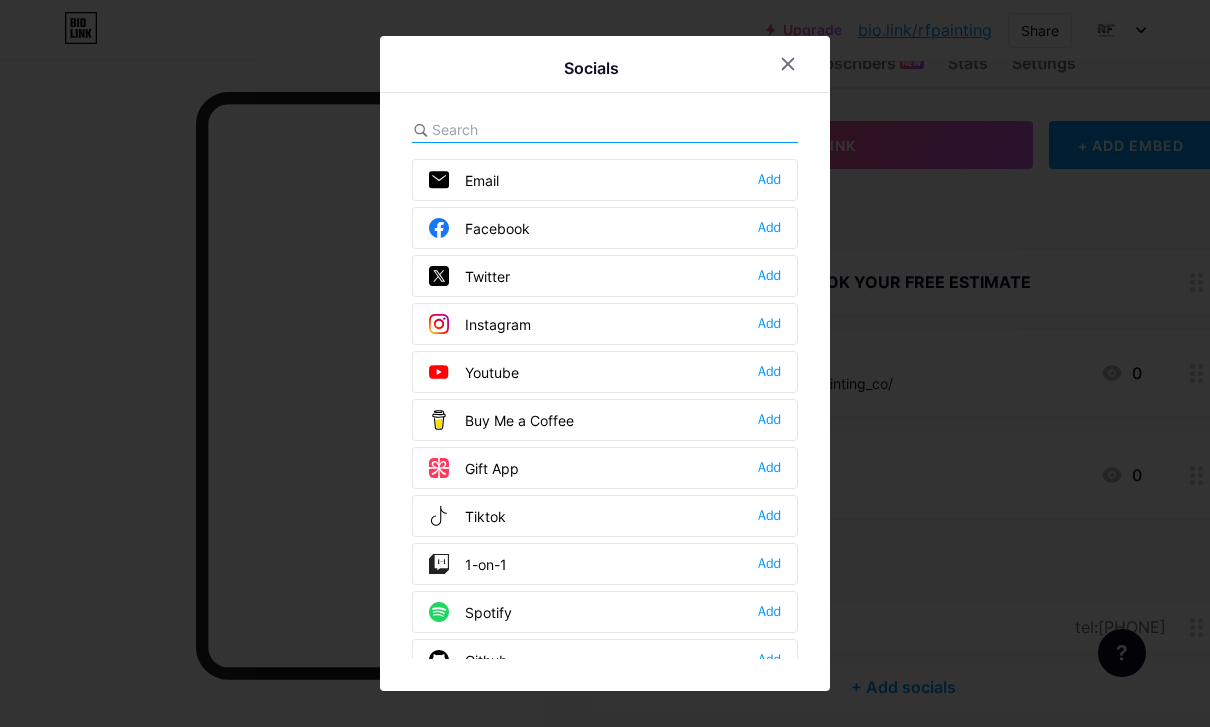 click on "Email
Add" at bounding box center [605, 180] 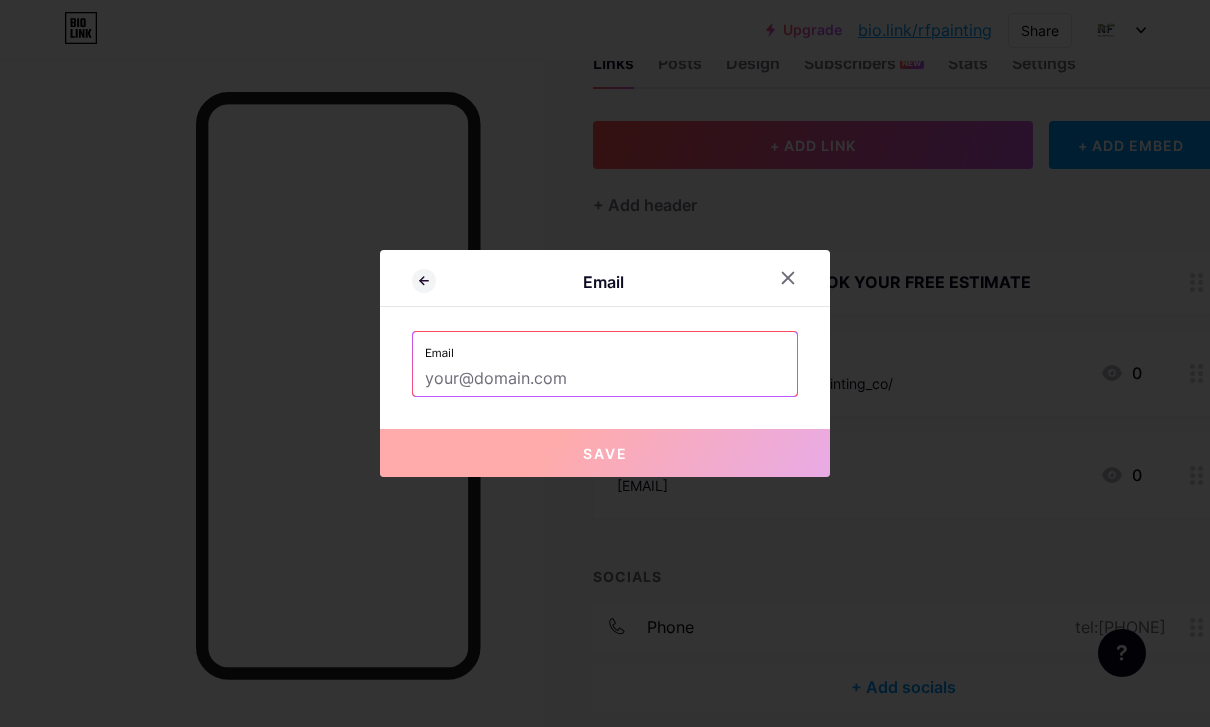 click at bounding box center (605, 379) 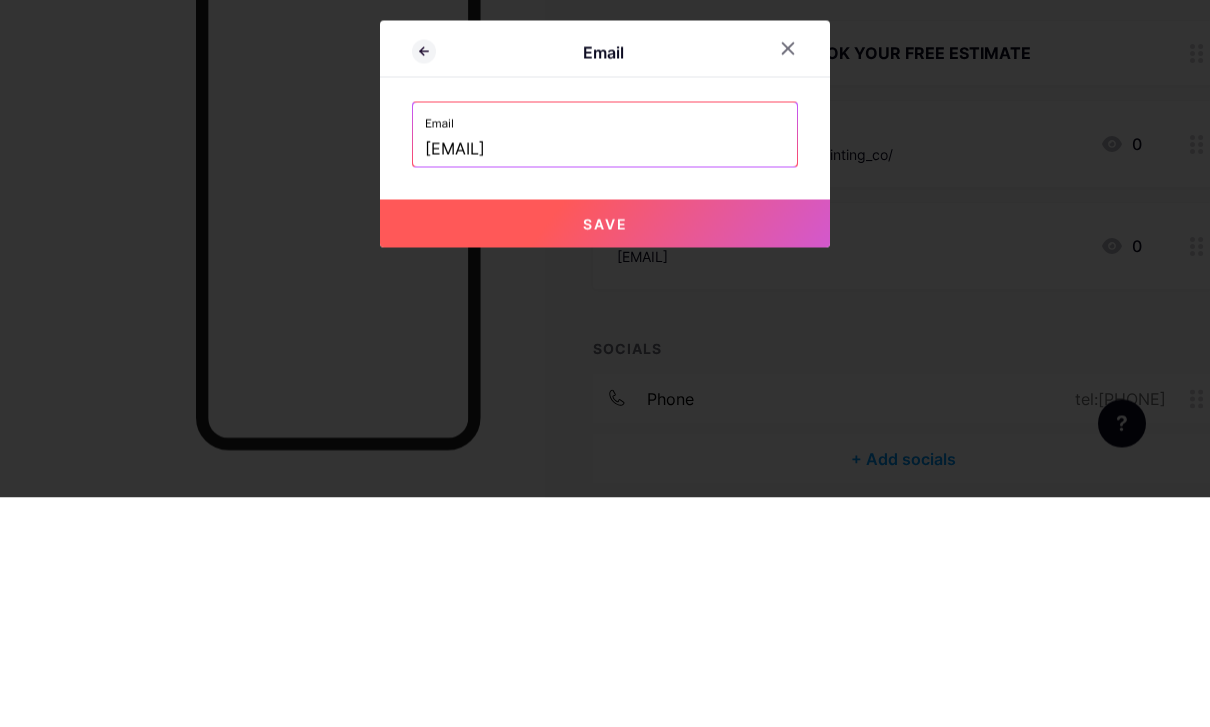 click on "Save" at bounding box center (605, 453) 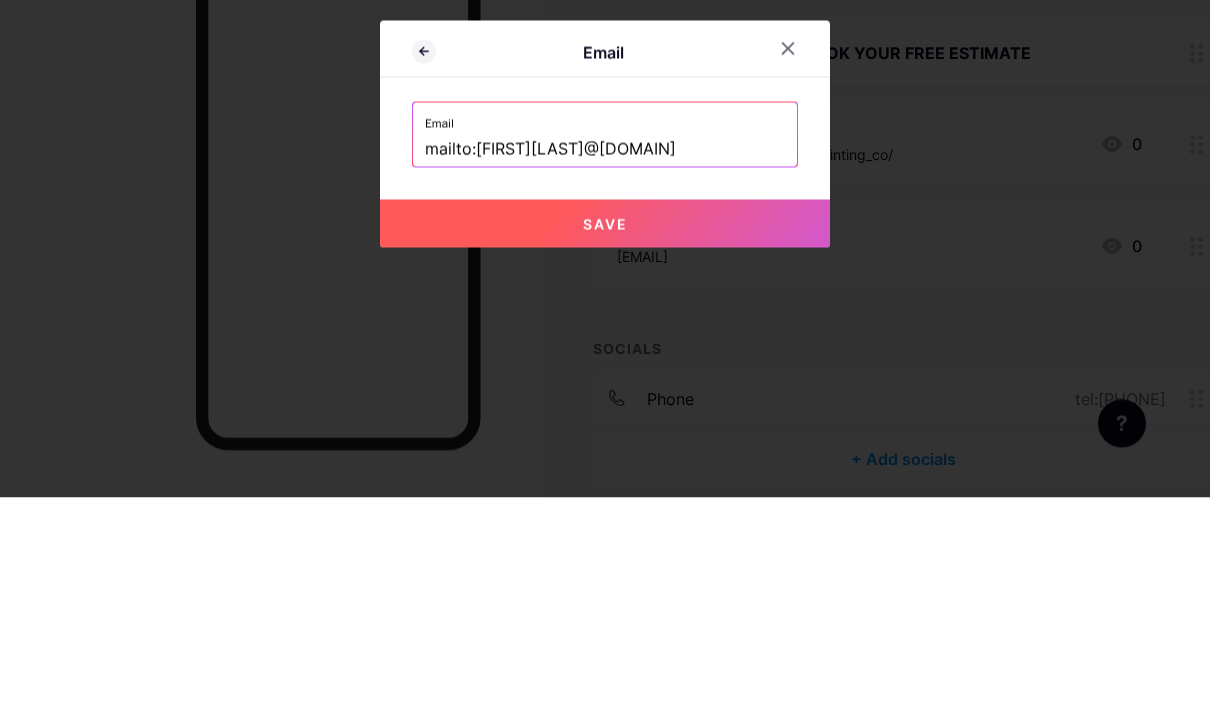scroll, scrollTop: 84, scrollLeft: 0, axis: vertical 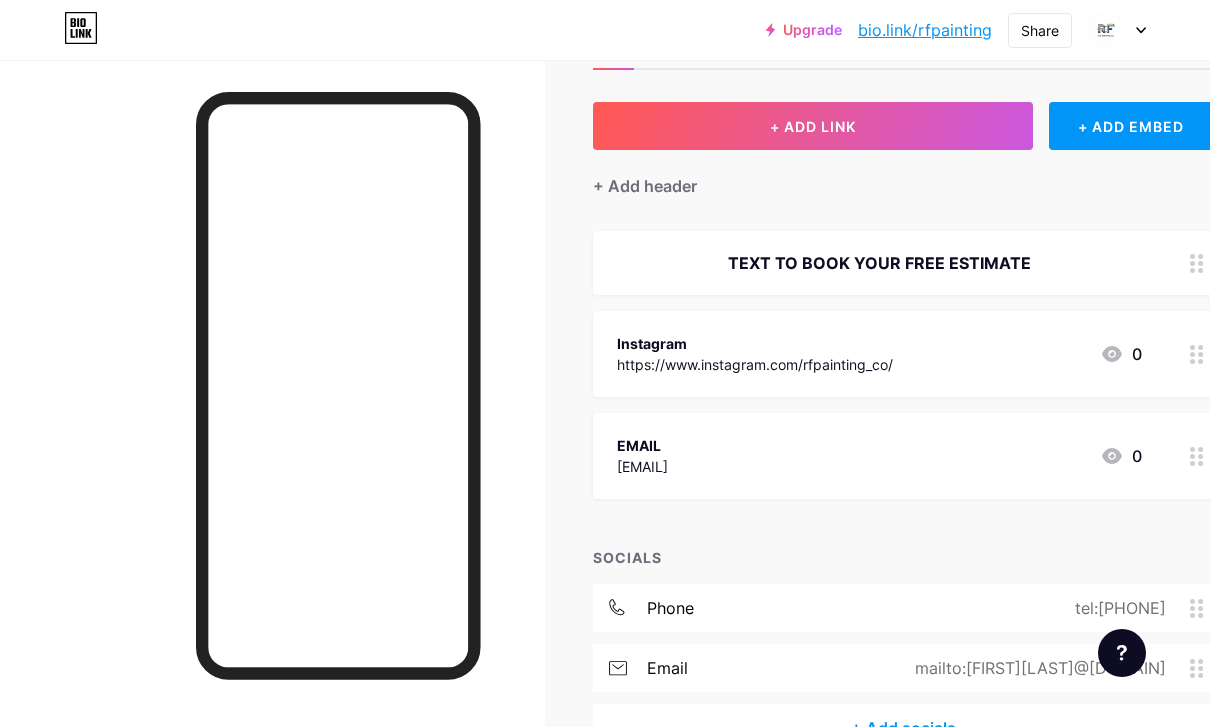 click on "+ ADD LINK     + ADD EMBED
+ Add header
TEXT TO BOOK YOUR FREE ESTIMATE
Instagram
https://www.instagram.com/rfpainting_co/
0
EMAIL
[EMAIL]
0
SOCIALS     phone
tel:[PHONE]
email
mailto:[FIRST][LAST]@[DOMAIN]               + Add socials" at bounding box center [903, 427] 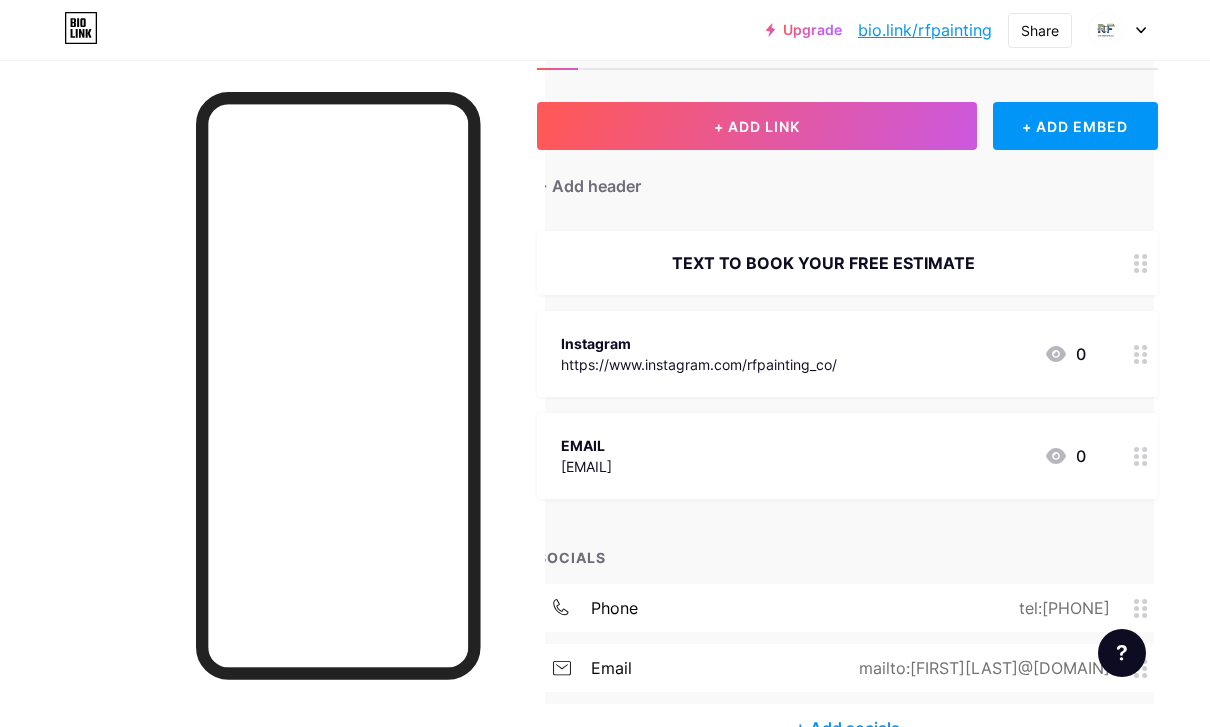 scroll, scrollTop: 84, scrollLeft: 51, axis: both 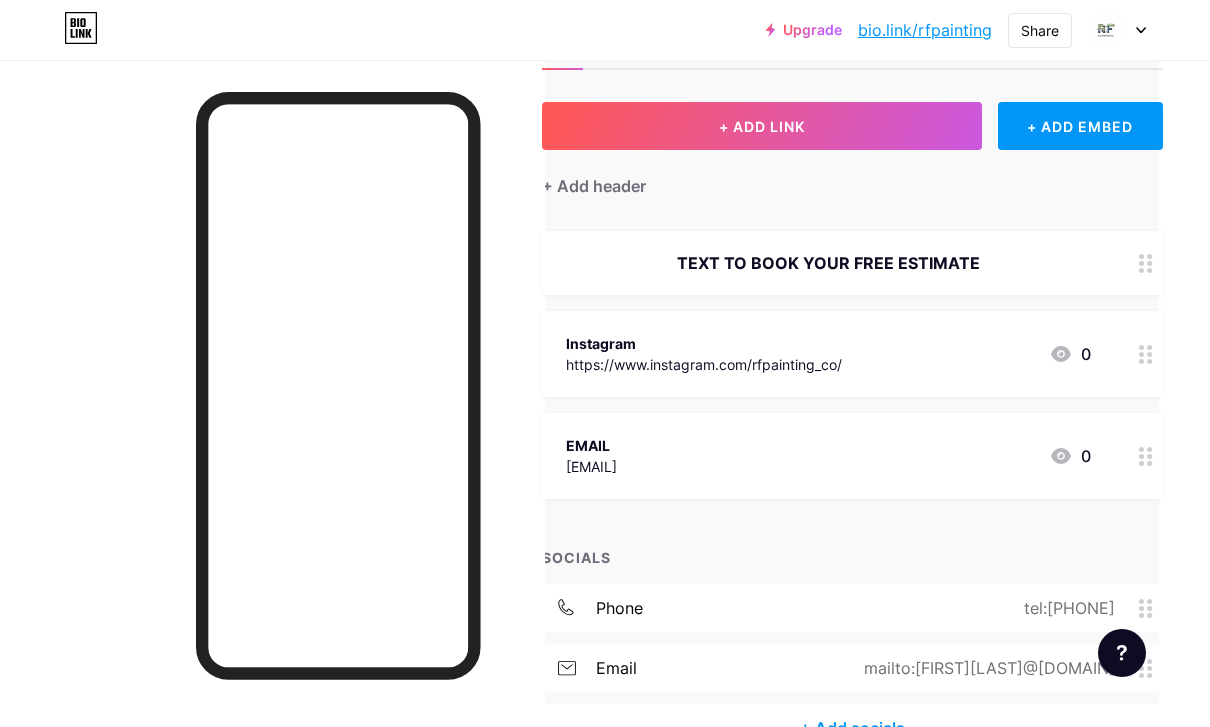 click on "EMAIL
[EMAIL]
0" at bounding box center (828, 456) 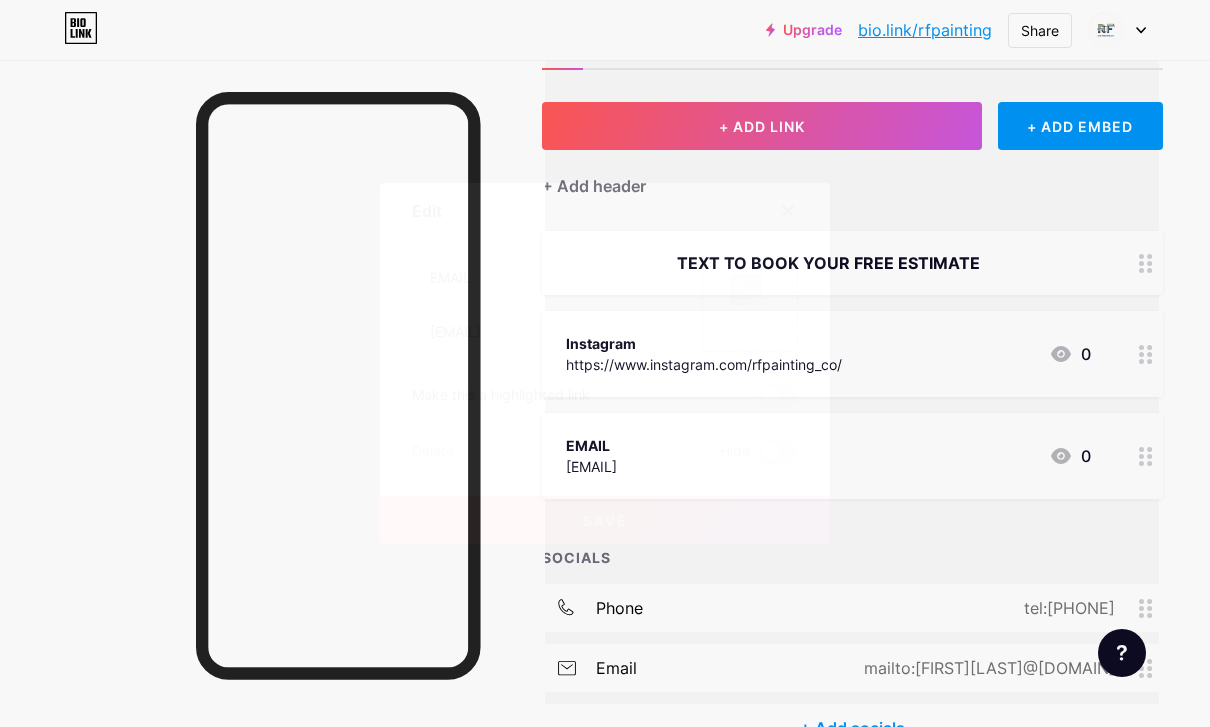 click on "Delete" at bounding box center [433, 452] 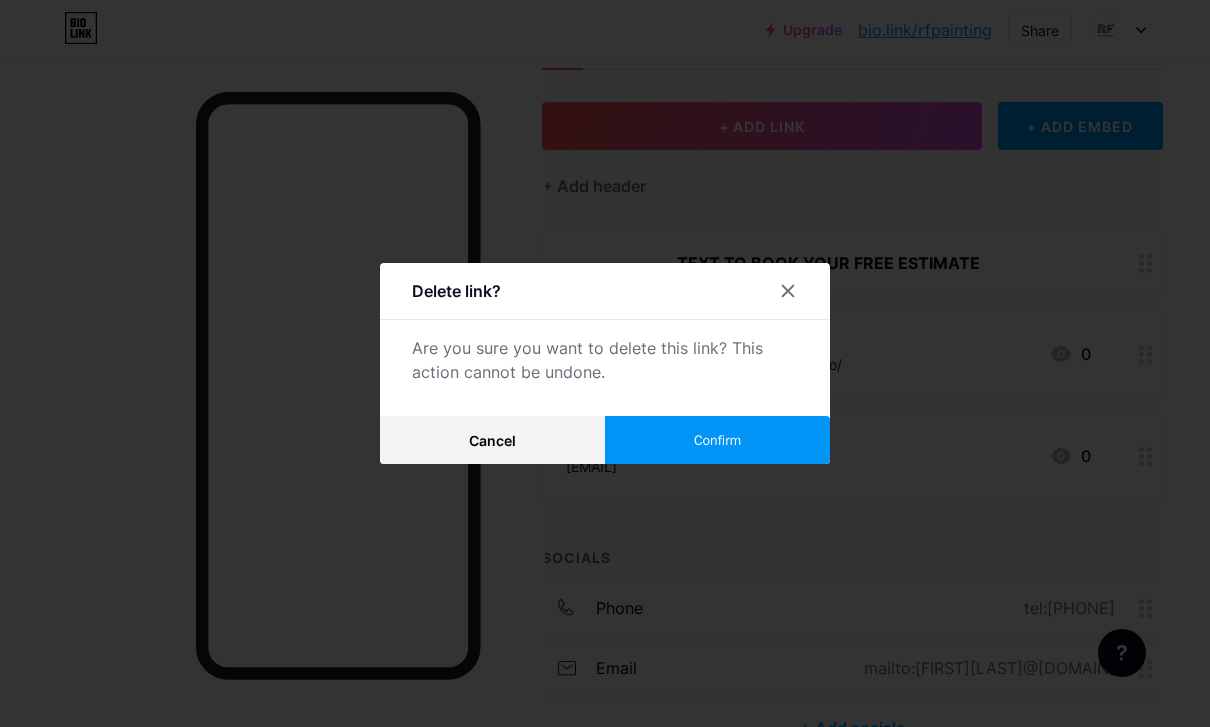 click on "Confirm" at bounding box center [717, 440] 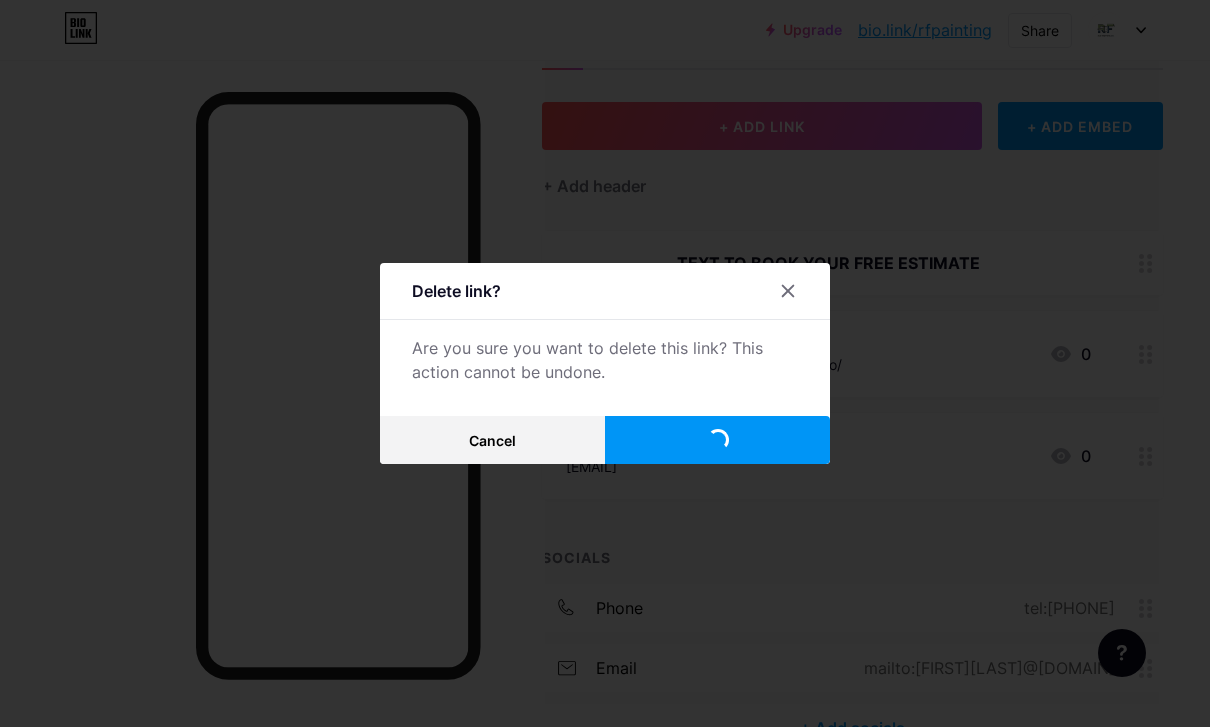 scroll, scrollTop: 42, scrollLeft: 51, axis: both 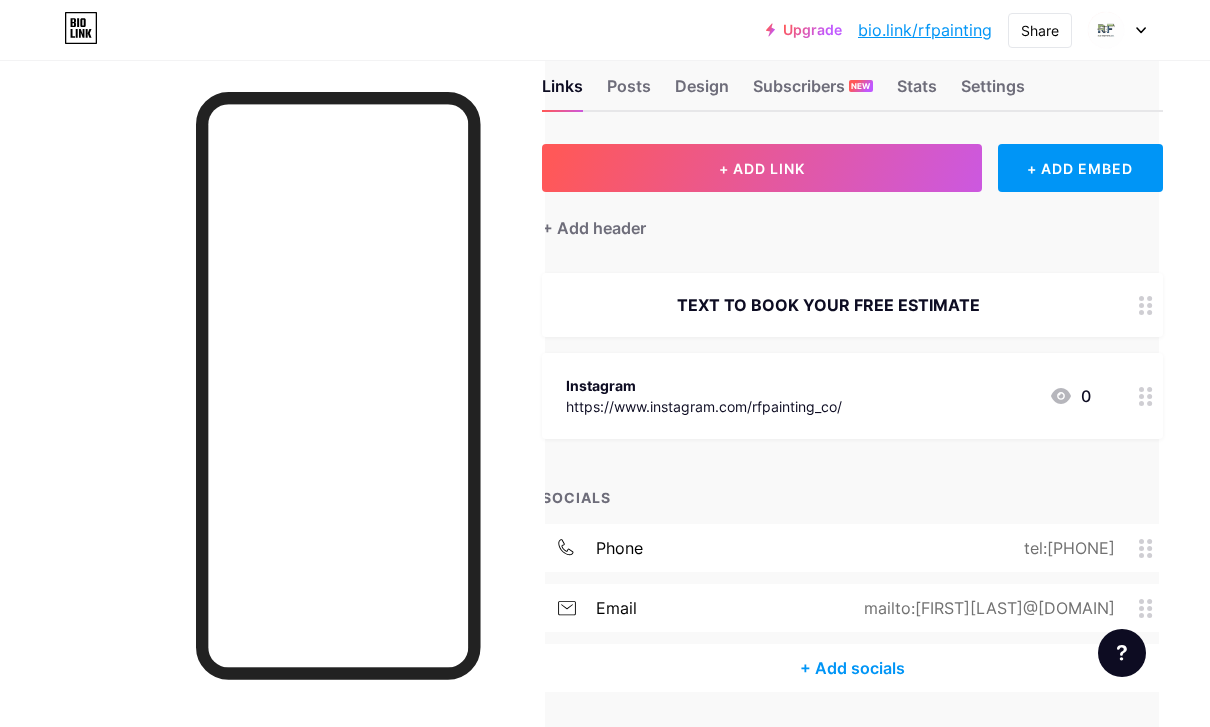 click on "TEXT TO BOOK YOUR FREE ESTIMATE" at bounding box center [852, 305] 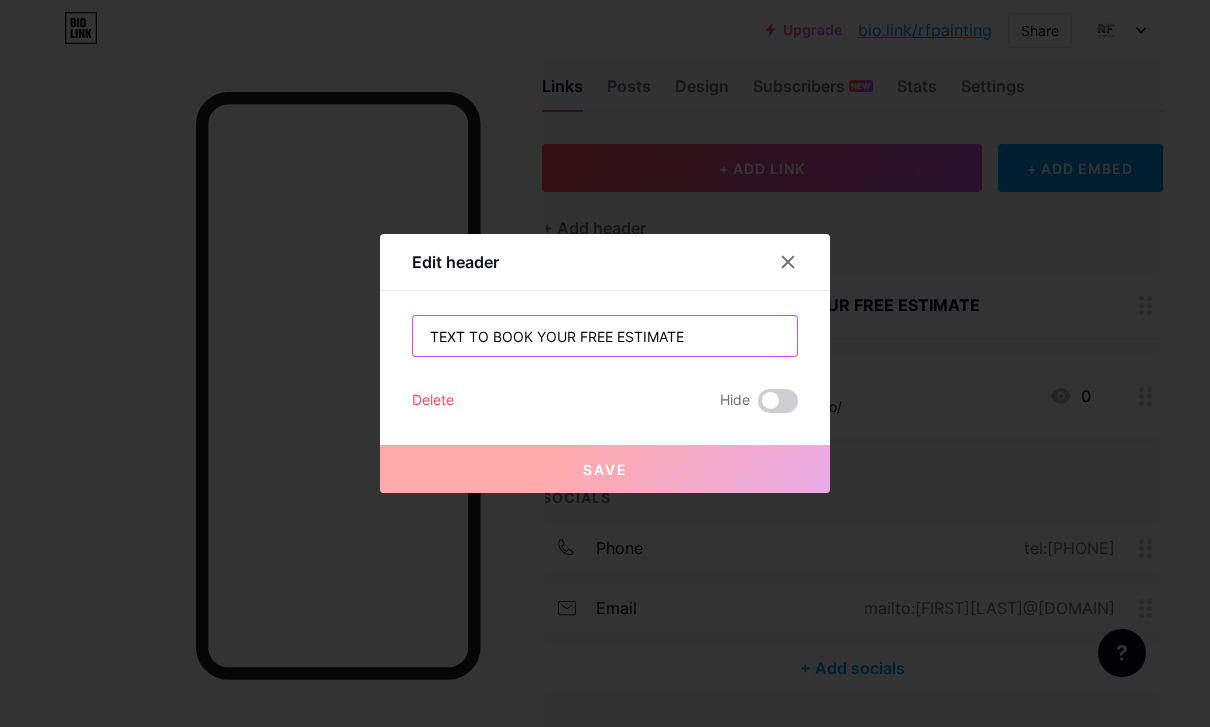 click on "TEXT TO BOOK YOUR FREE ESTIMATE" at bounding box center [605, 336] 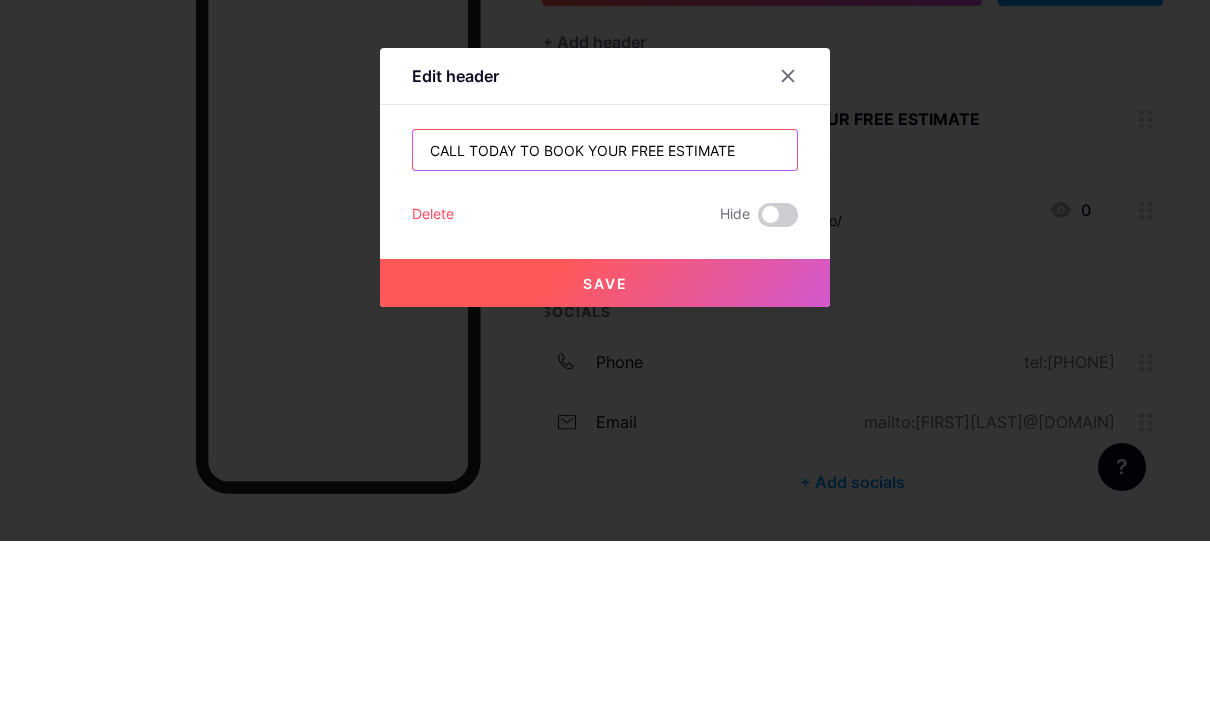 type on "CALL TODAY TO BOOK YOUR FREE ESTIMATE" 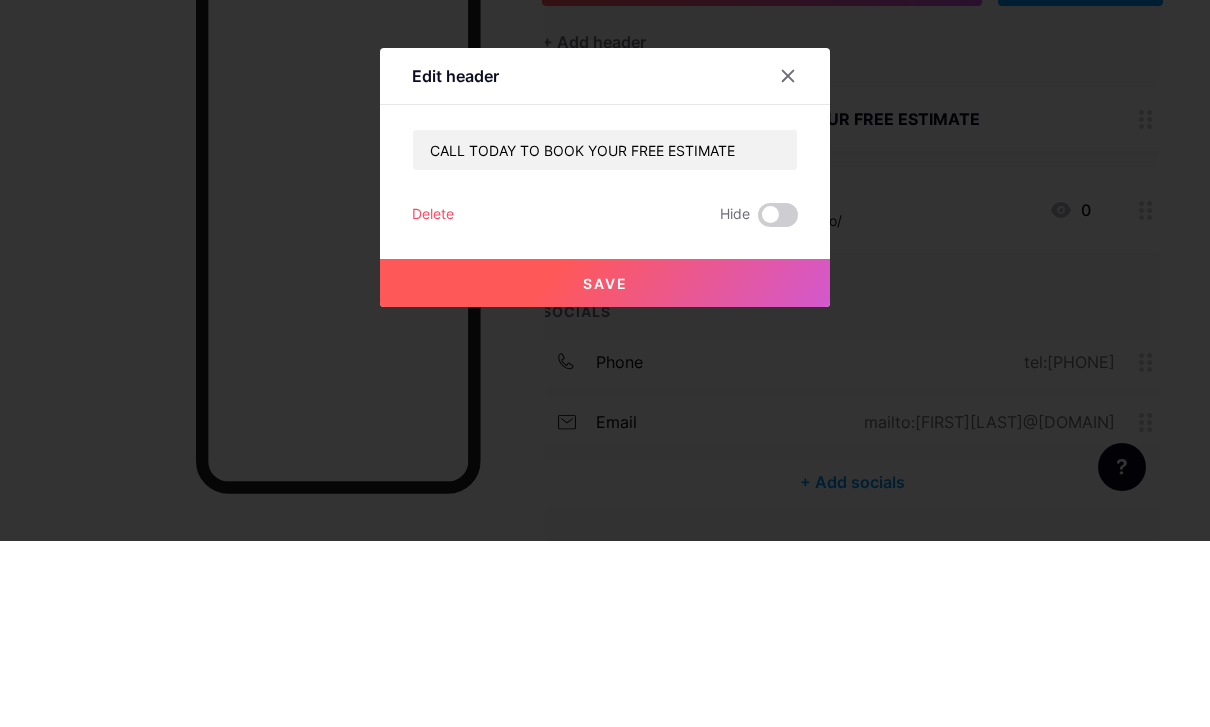 click on "Save" at bounding box center (605, 469) 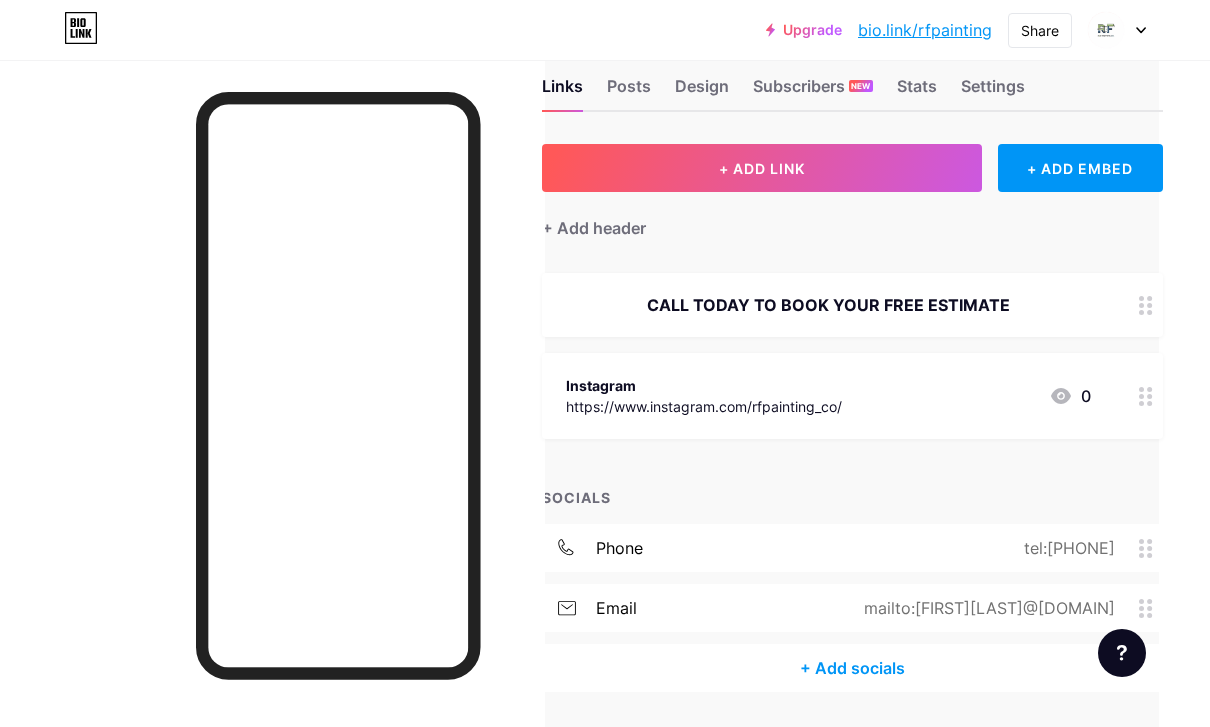 click on "CALL TODAY TO BOOK YOUR FREE ESTIMATE" at bounding box center (828, 305) 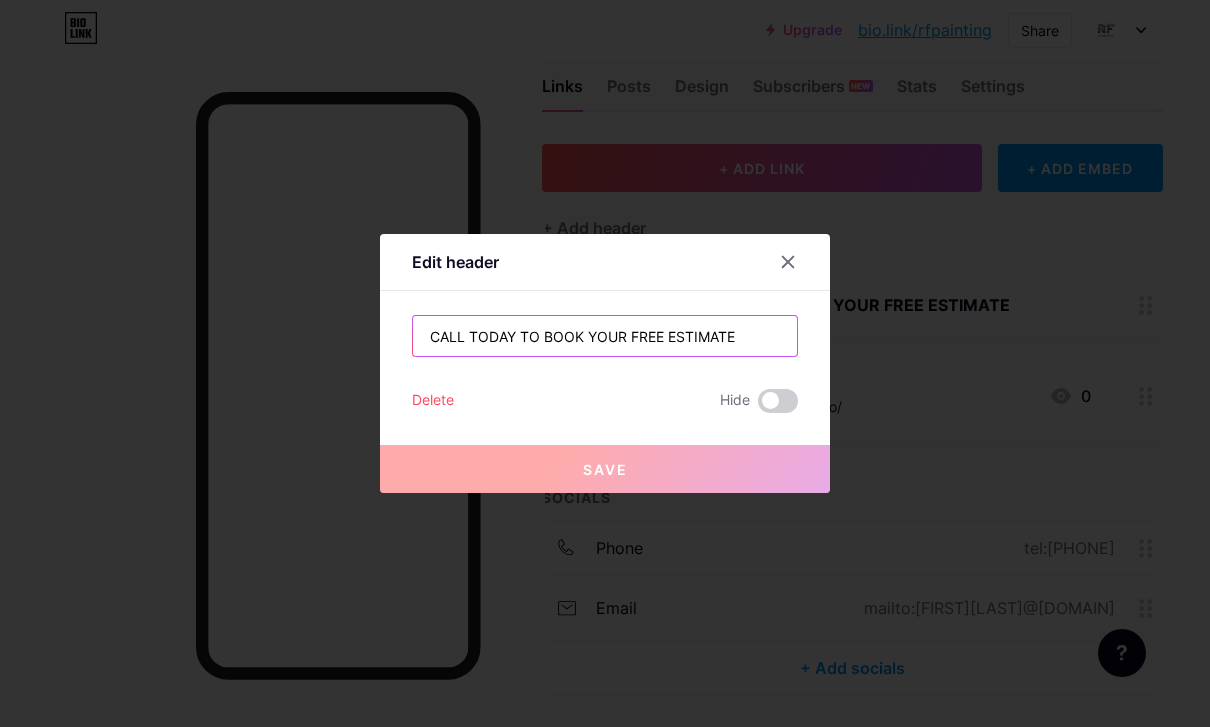 click on "CALL TODAY TO BOOK YOUR FREE ESTIMATE" at bounding box center [605, 336] 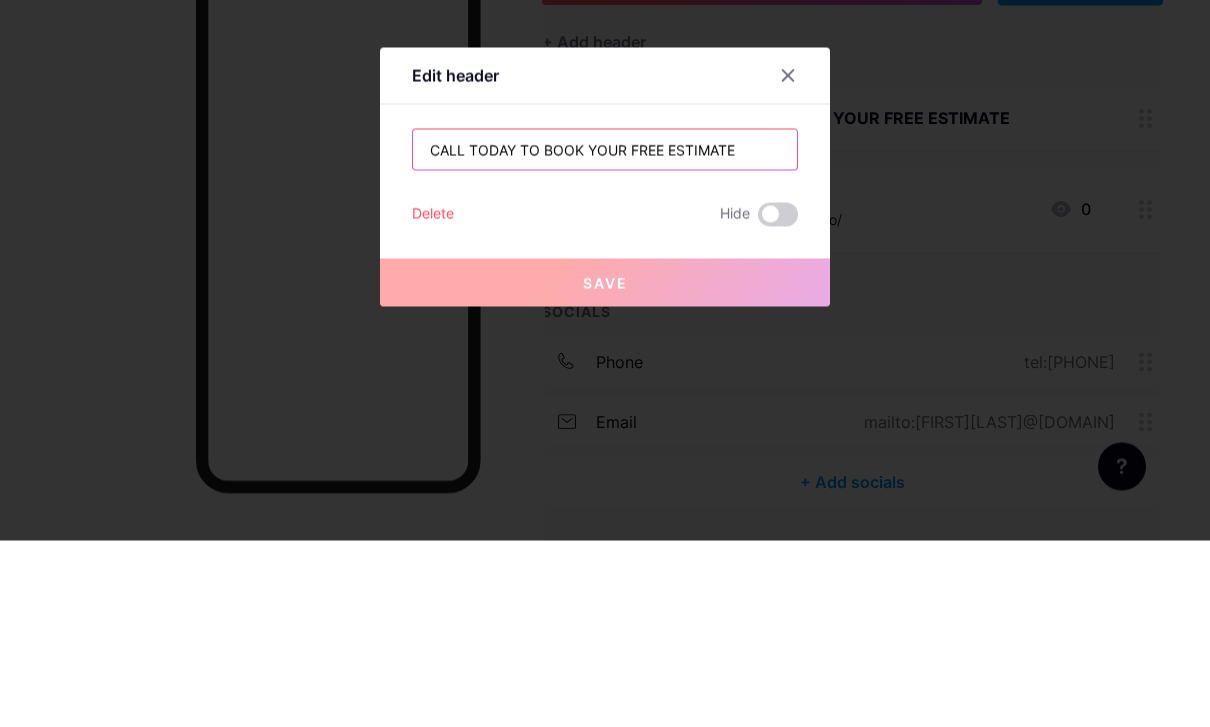 click on "CALL TODAY TO BOOK YOUR FREE ESTIMATE" at bounding box center [605, 336] 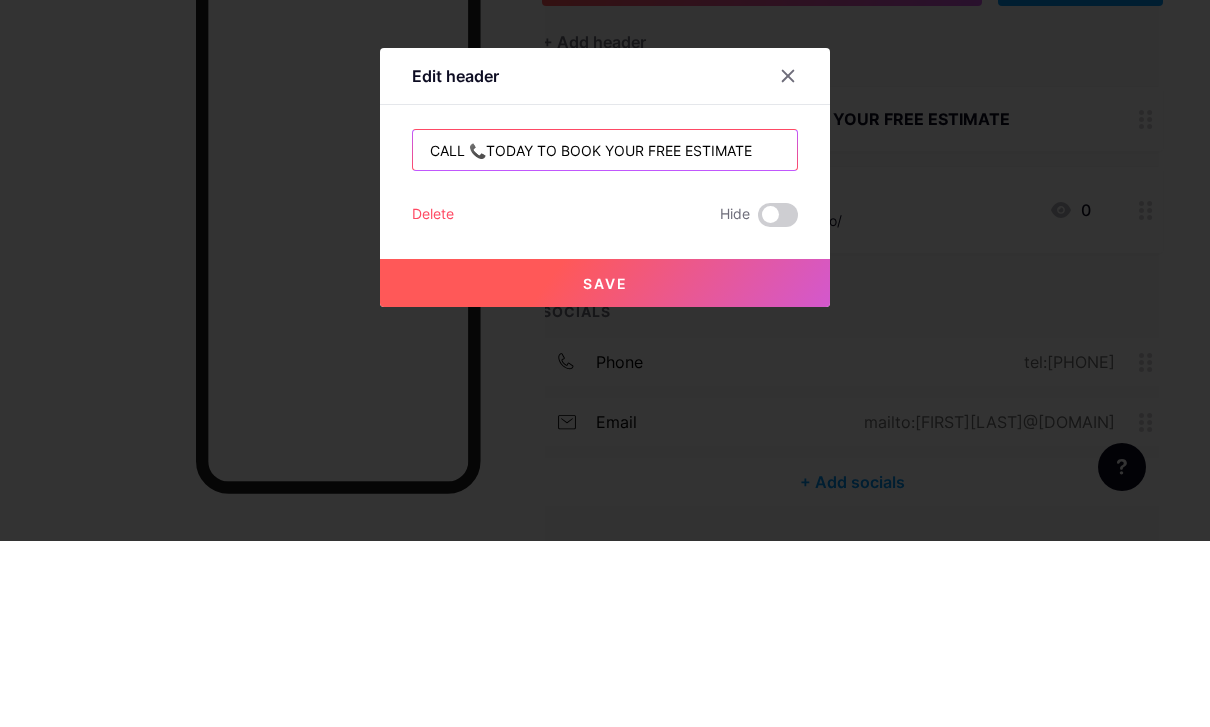 type on "CALL 📞TODAY TO BOOK YOUR FREE ESTIMATE" 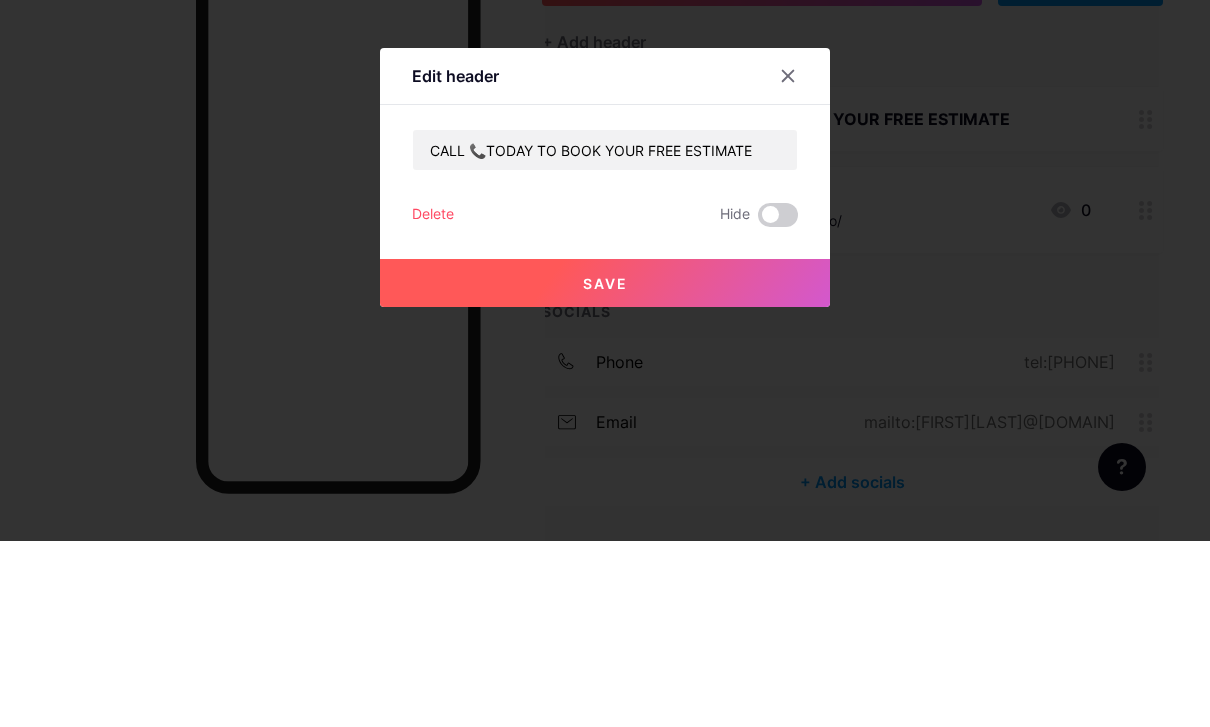 click on "Save" at bounding box center (605, 469) 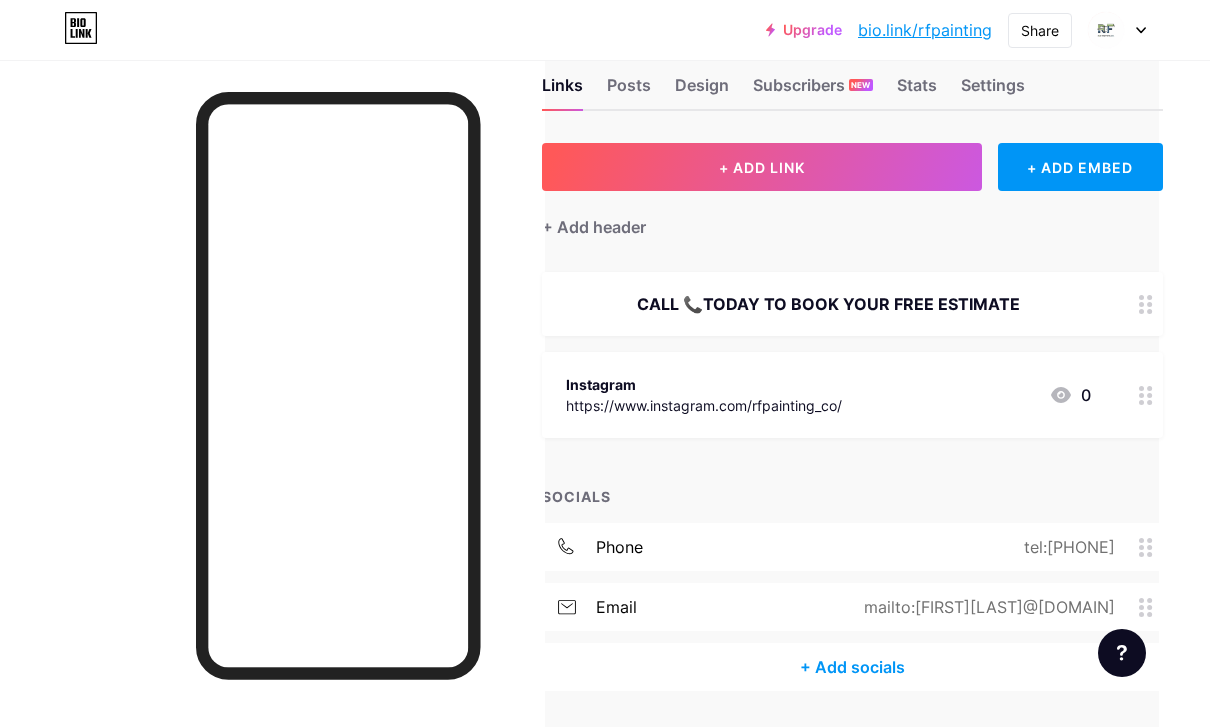 scroll, scrollTop: 45, scrollLeft: 51, axis: both 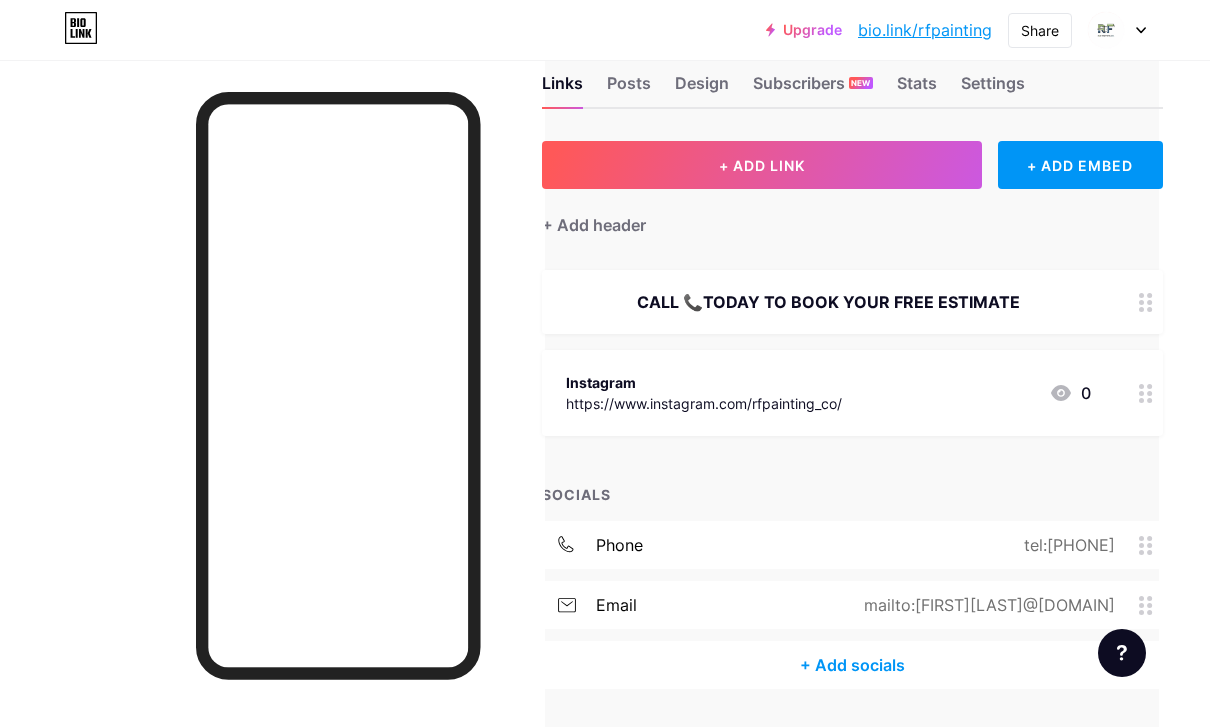 click on "Subscribers
NEW" at bounding box center [813, 89] 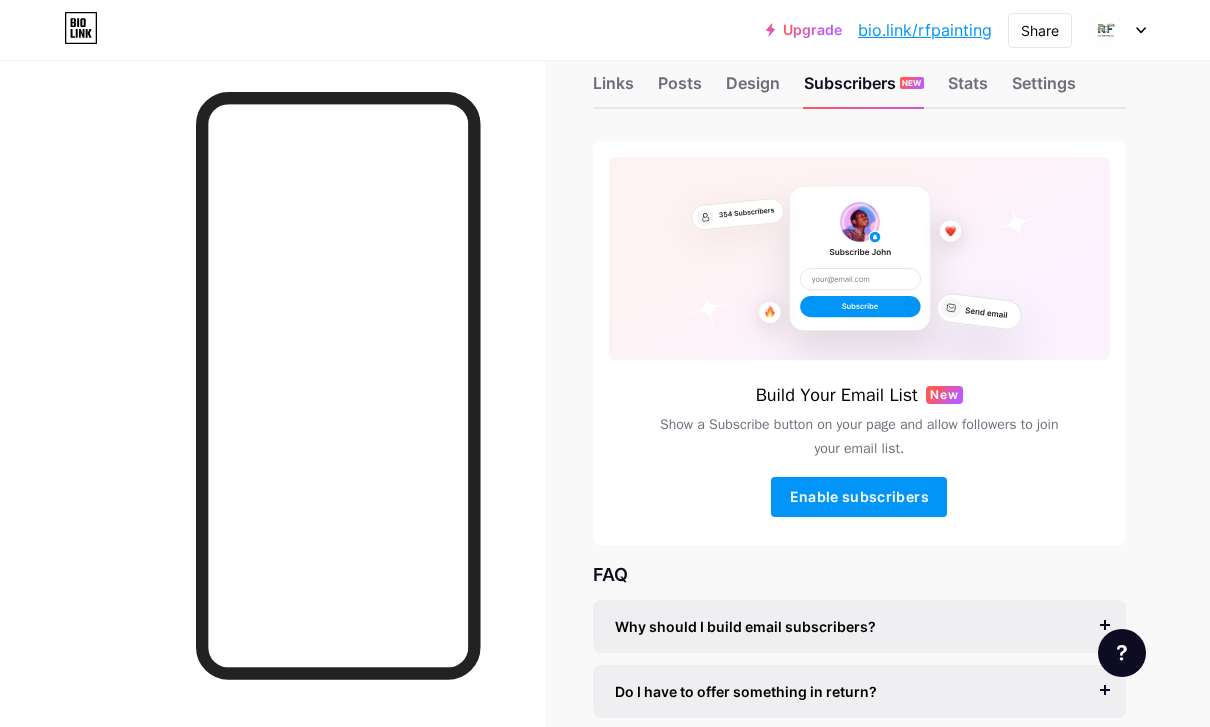scroll, scrollTop: 45, scrollLeft: 0, axis: vertical 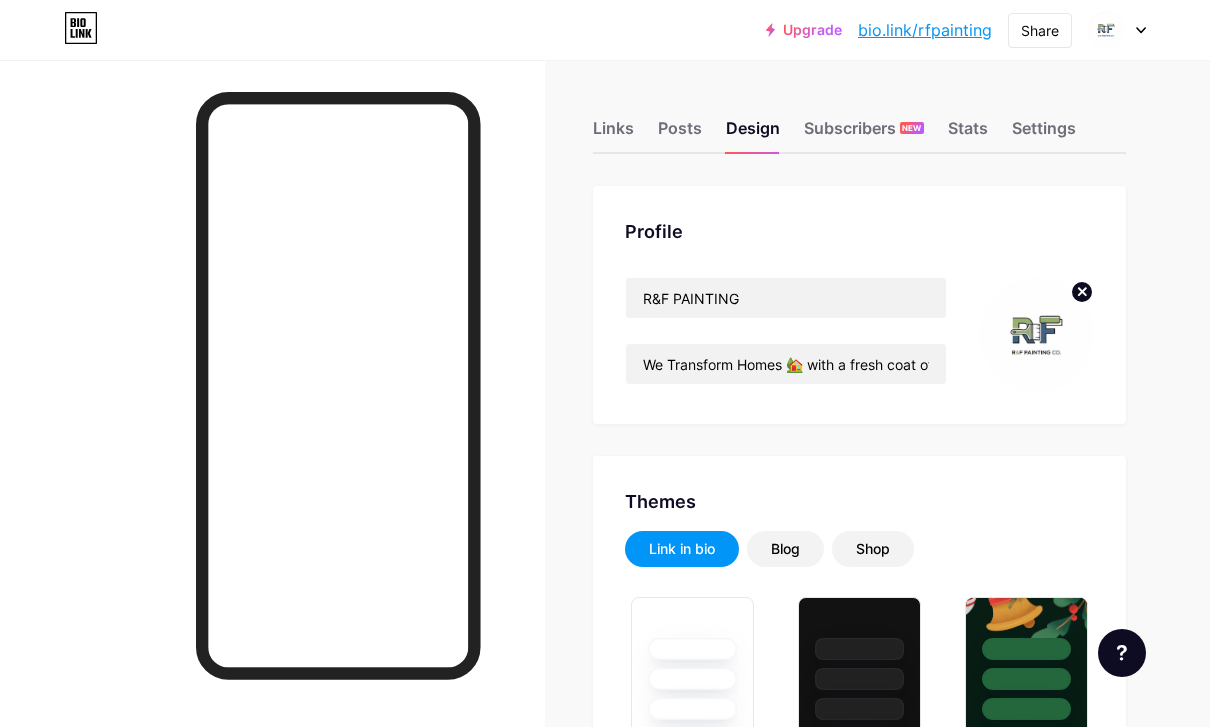 click at bounding box center [1036, 334] 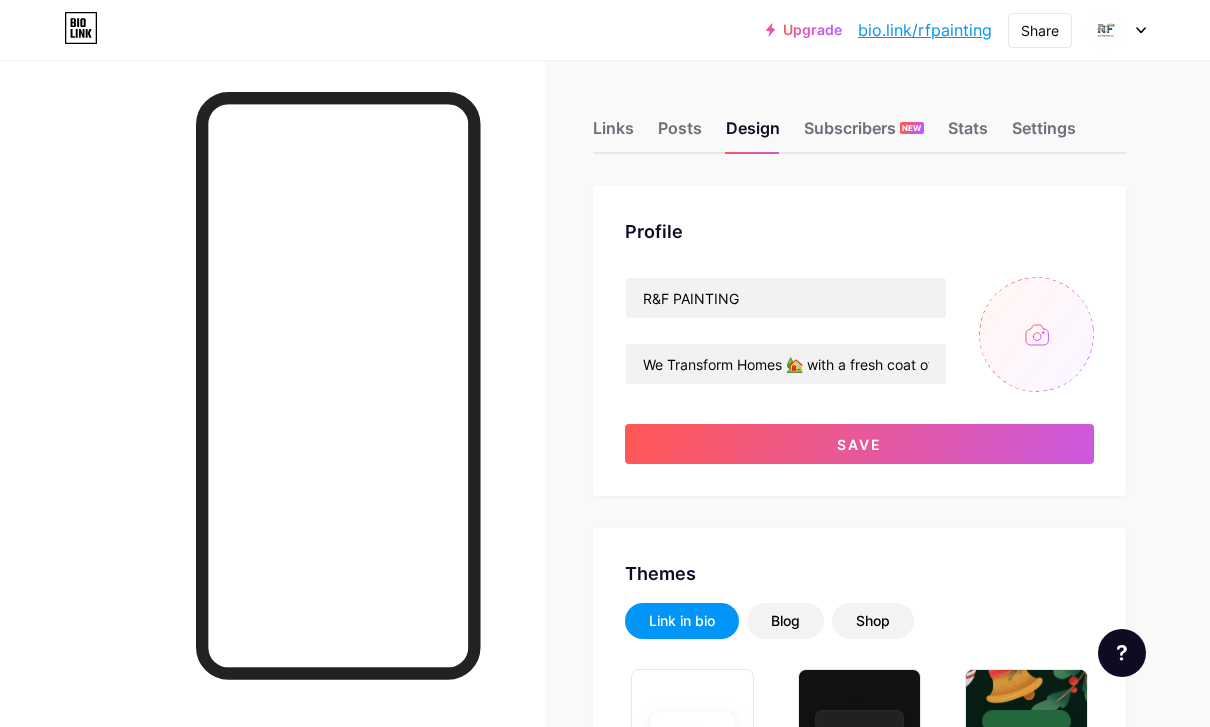 click at bounding box center (1036, 334) 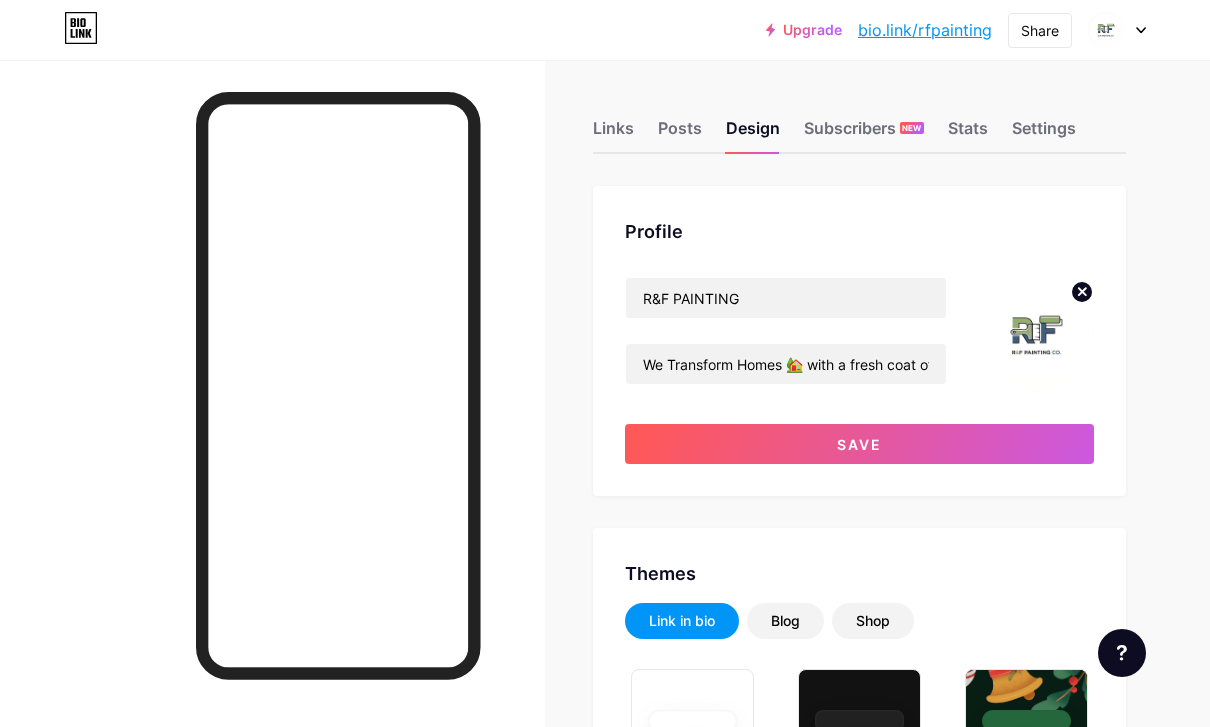 click on "Links
Posts
Design
Subscribers
NEW
Stats
Settings     Profile   R&F PAINTING     We Transform Homes 🏡 with a fresh coat of paint 🎨 ☎️FREE ESTIMATE -SE HABLA ESPAÑOL☎️                   Save     Themes   Link in bio   Blog   Shop       Basics       Carbon       Xmas 23       Pride       Glitch       Winter · Live       Glassy · Live       Chameleon · Live       Rainy Night · Live       Neon · Live       Summer       Retro       Strawberry · Live       Desert       Sunny       Autumn       Leaf       Clear Sky       Blush       Unicorn       Minimal       Cloudy       Shadow     Create your own           Changes saved       Position to display socials                 Top                     Bottom
Disable Bio Link branding
Will hide the Bio Link branding from homepage     Display Share button
Enables social sharing options on your page including a QR code." at bounding box center (605, 1764) 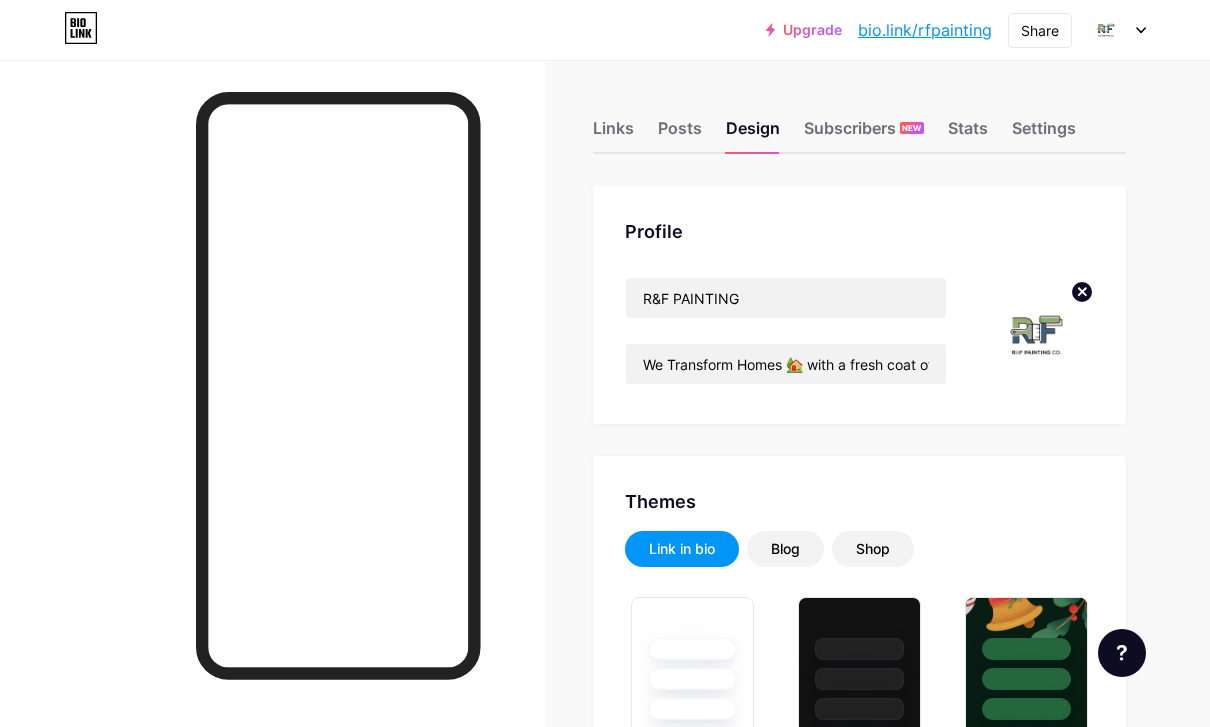 click on "Posts" at bounding box center [680, 134] 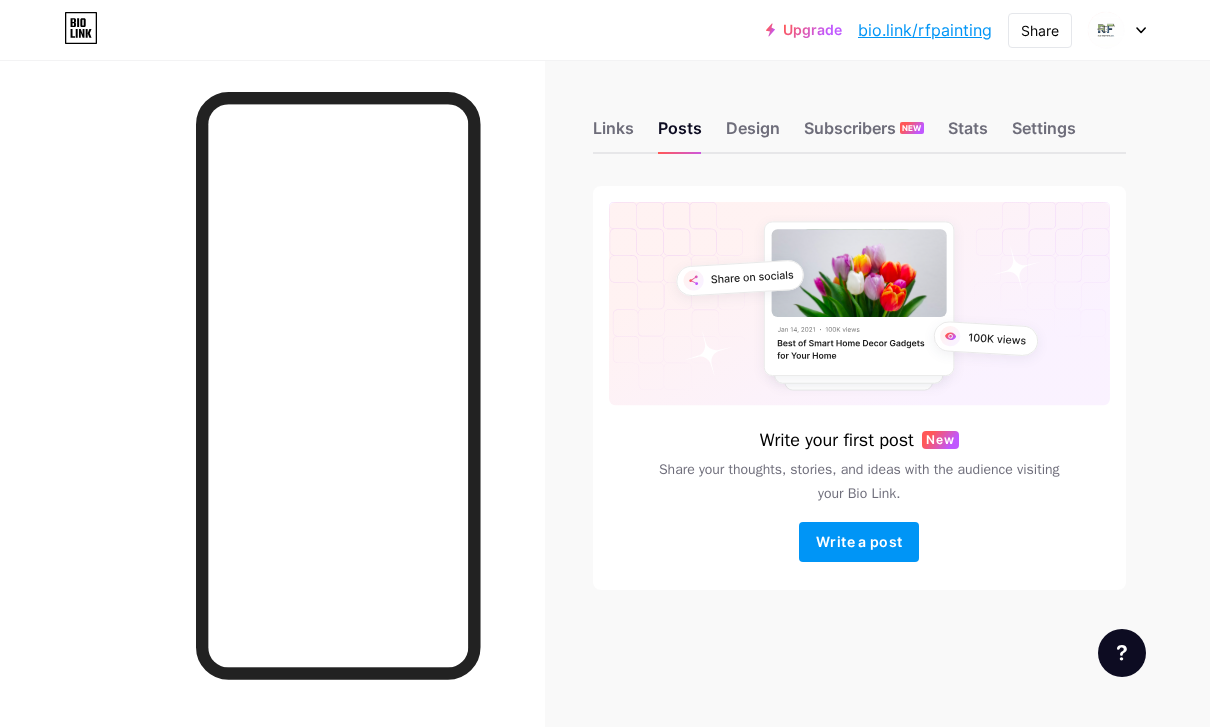 click on "Links" at bounding box center (613, 134) 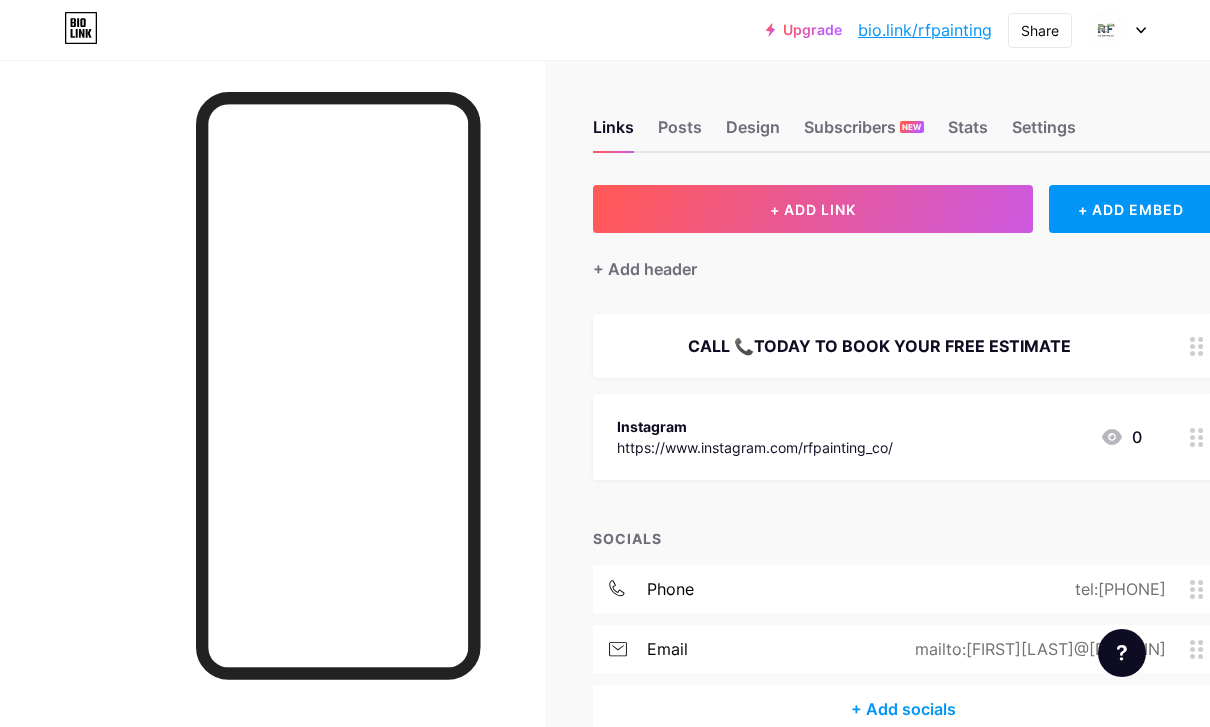 scroll, scrollTop: 4, scrollLeft: 0, axis: vertical 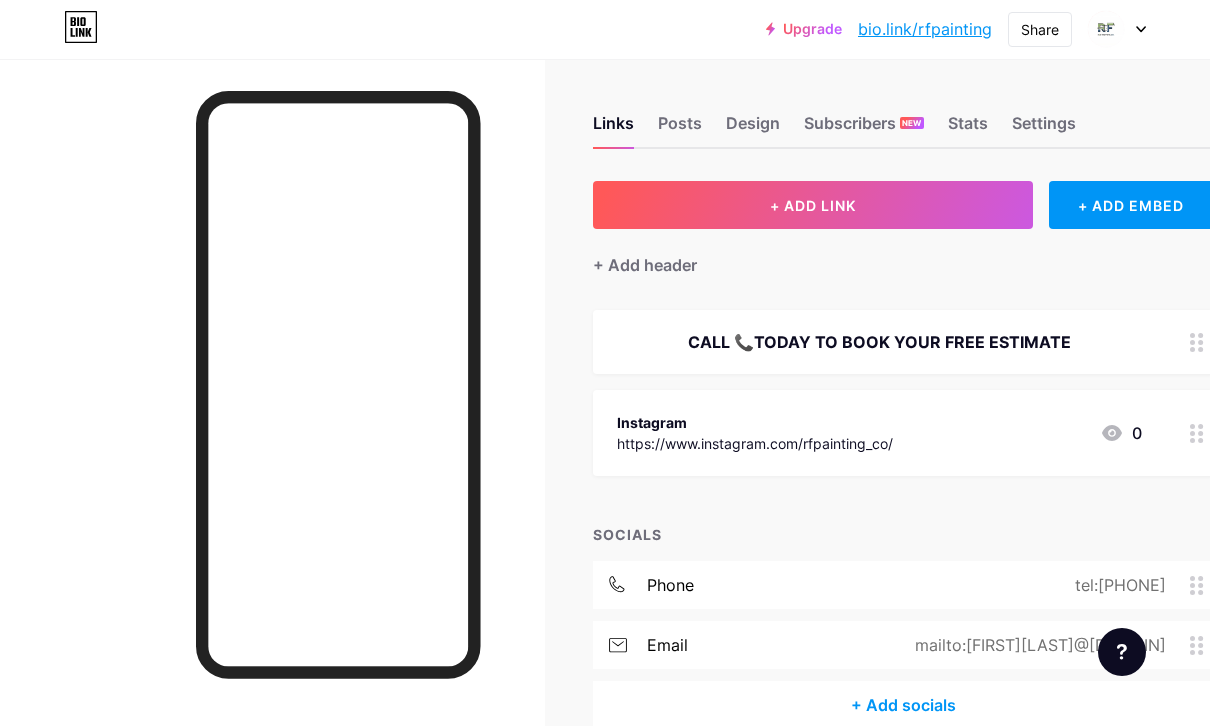 click on "Posts" at bounding box center (680, 130) 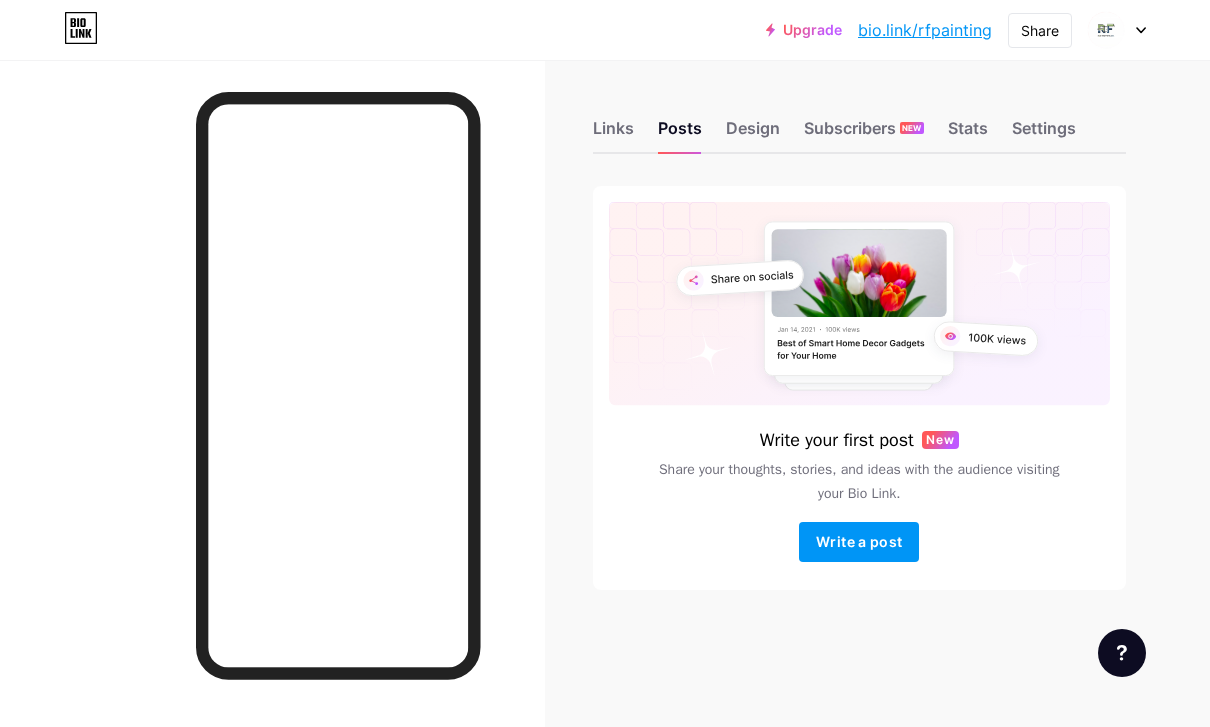 click on "Write a post" at bounding box center [859, 541] 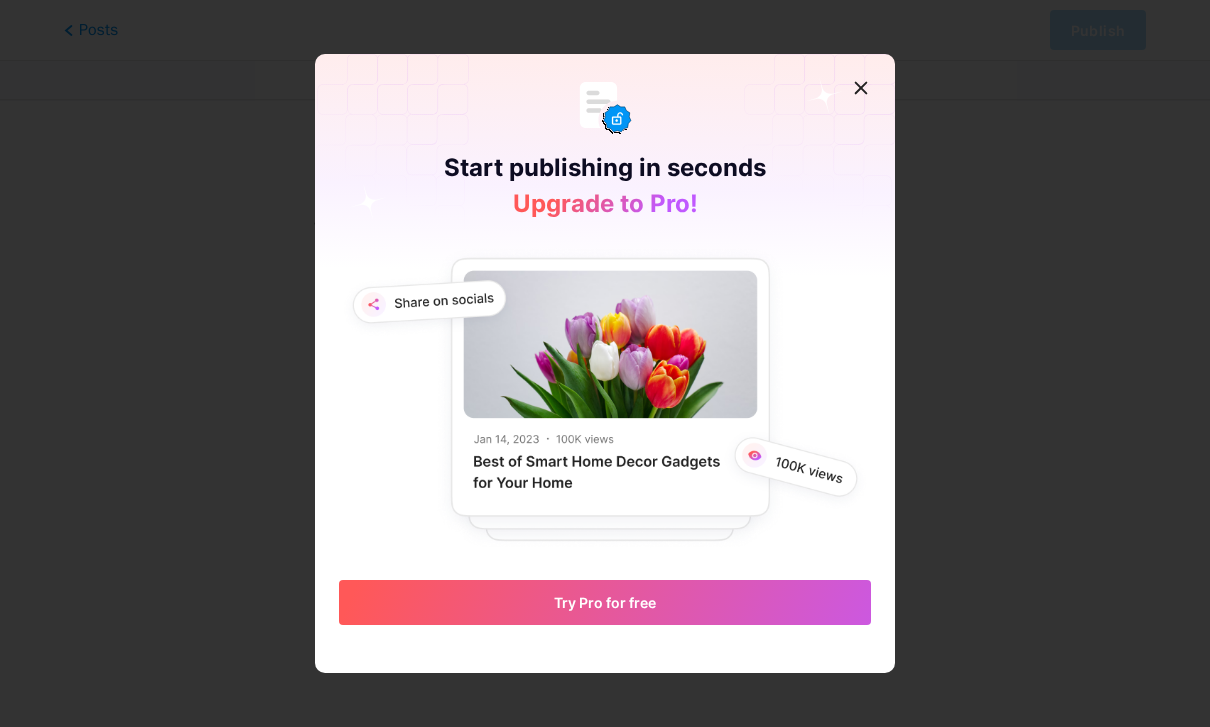 click at bounding box center [861, 88] 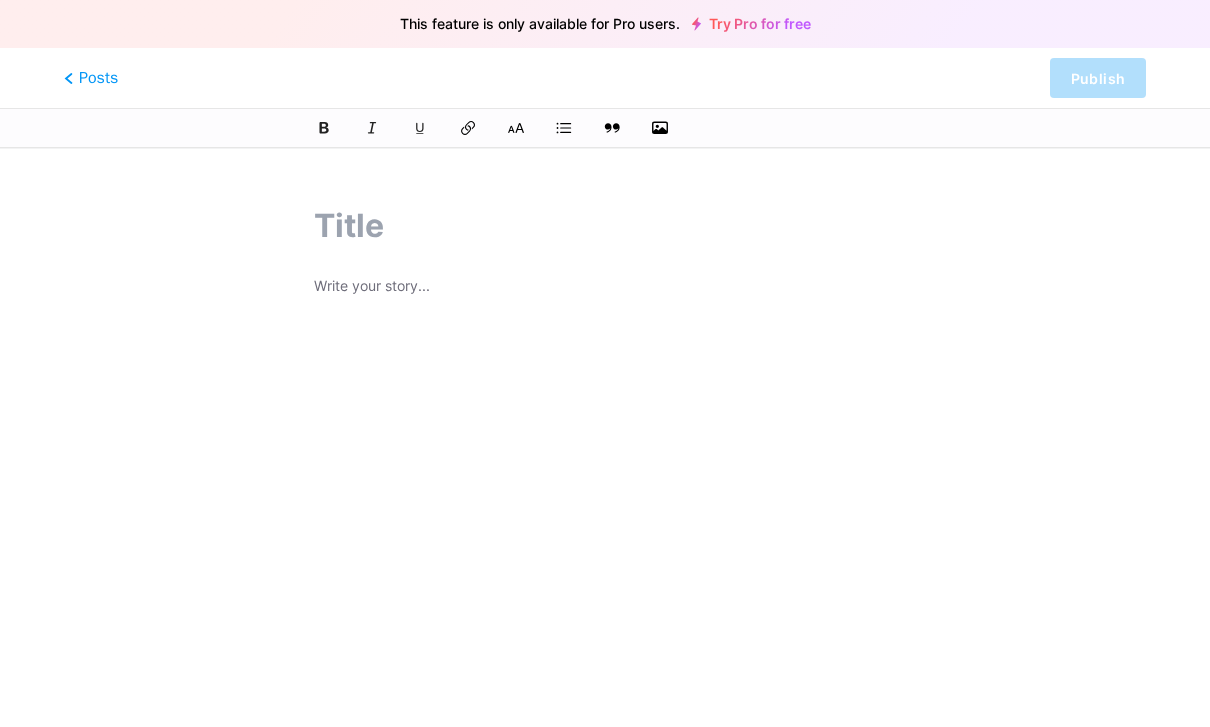 click on "Posts" at bounding box center (91, 78) 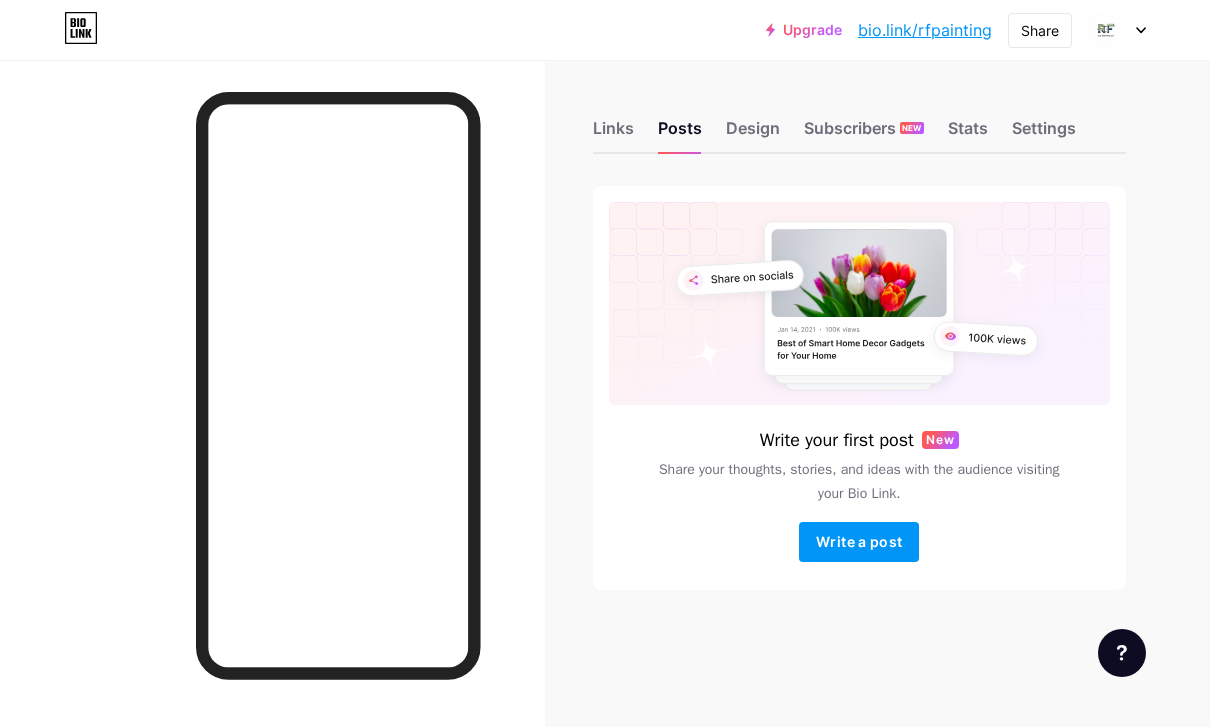 click on "Links
Posts
Design
Subscribers
NEW
Stats
Settings" at bounding box center (860, 119) 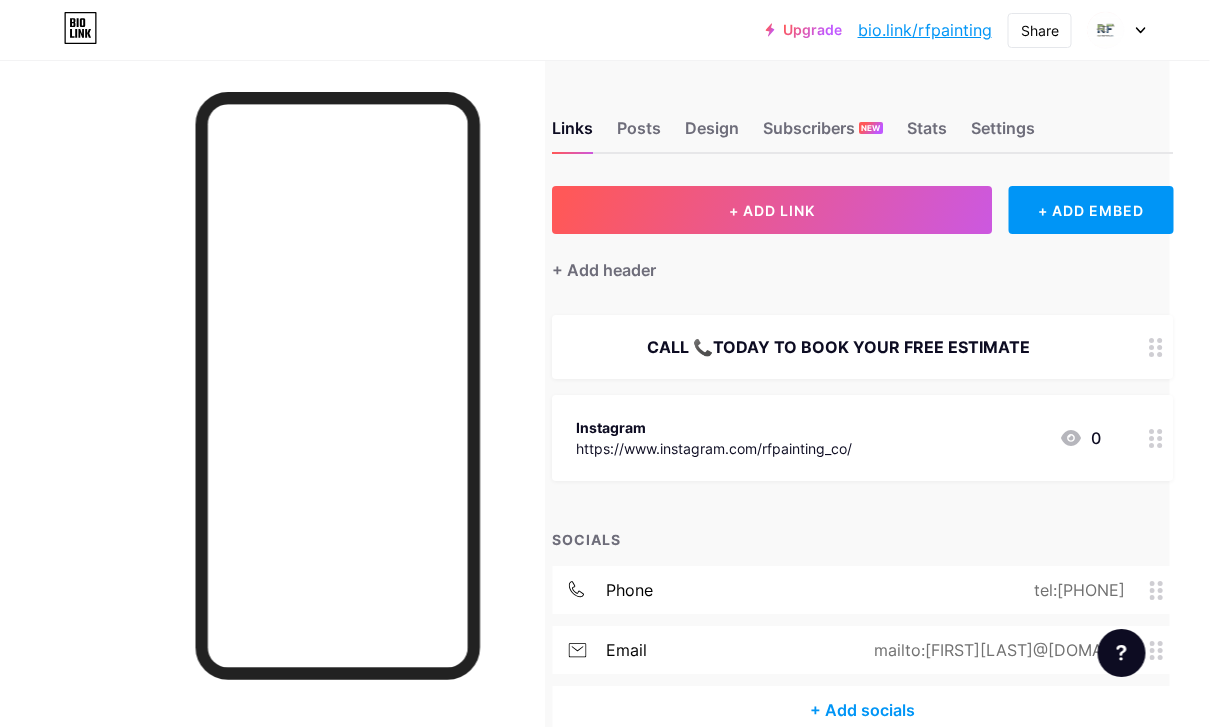 scroll, scrollTop: 0, scrollLeft: 41, axis: horizontal 